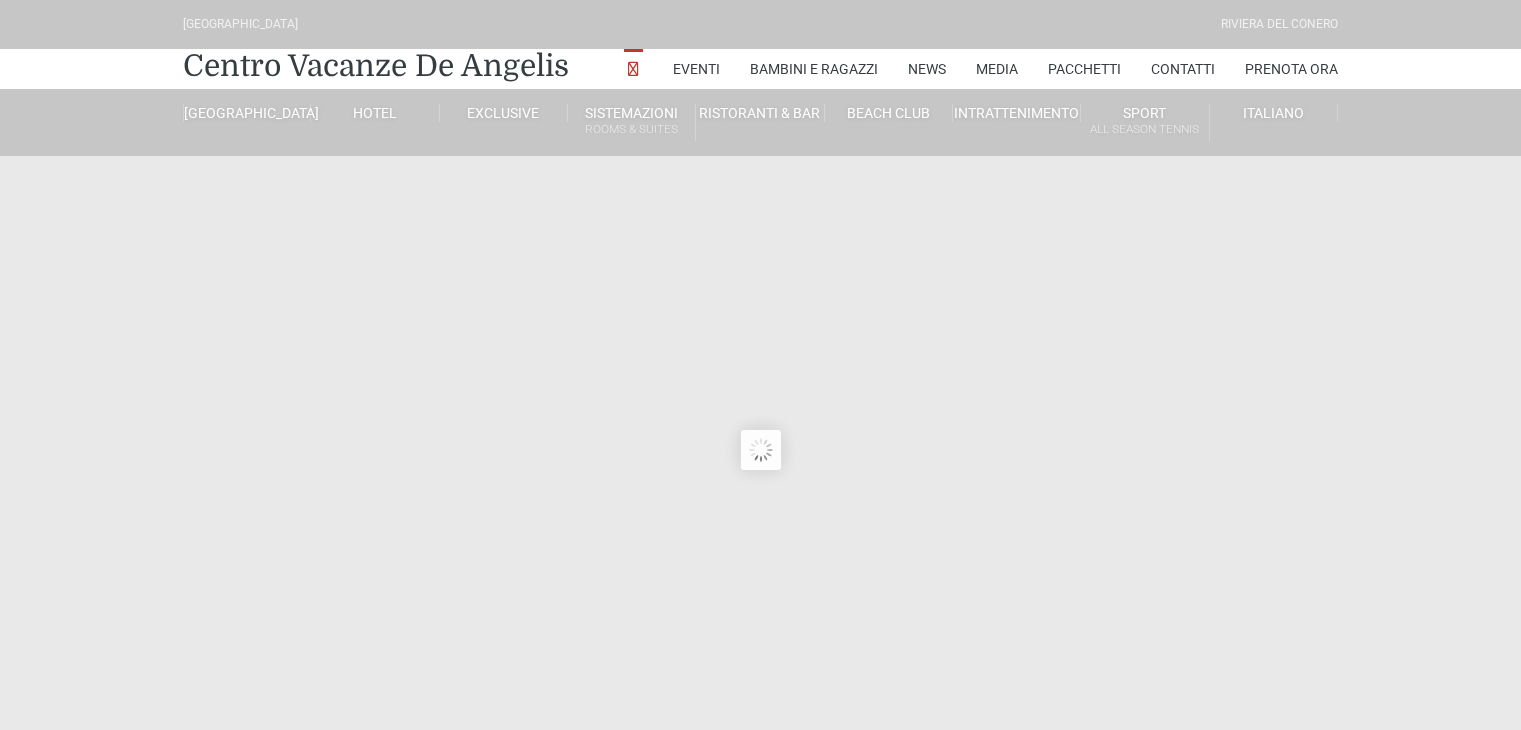 scroll, scrollTop: 0, scrollLeft: 0, axis: both 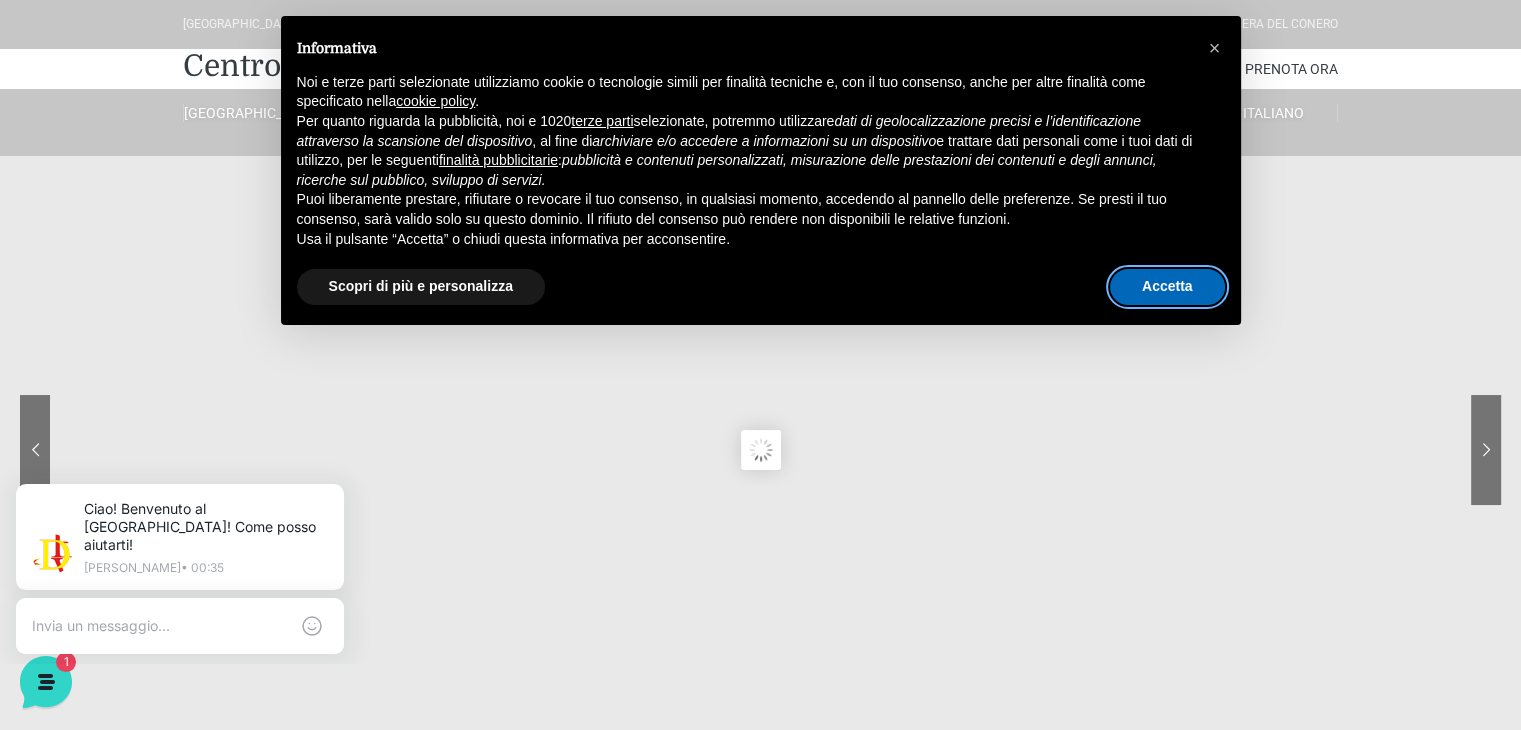 click on "Accetta" at bounding box center [1167, 287] 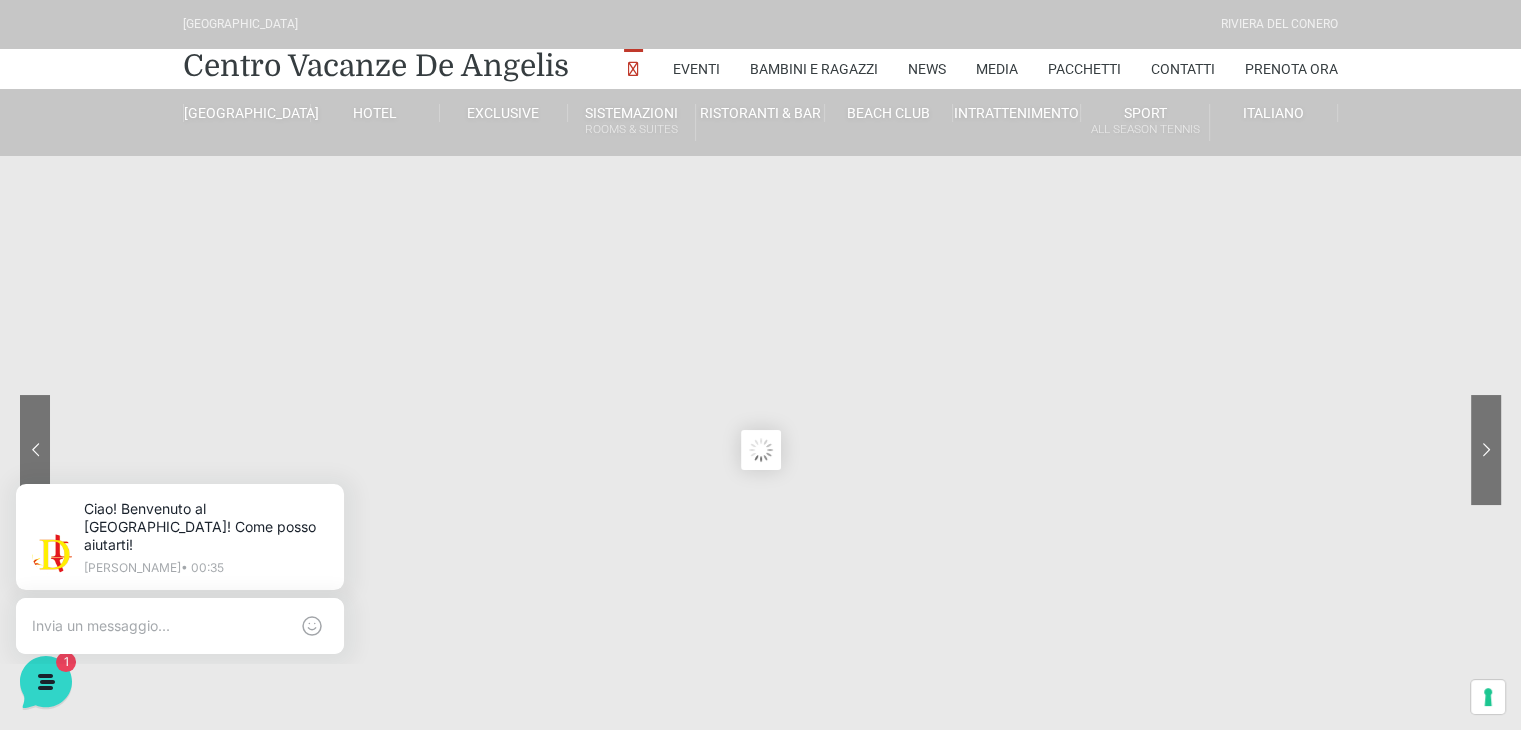 scroll, scrollTop: 0, scrollLeft: 0, axis: both 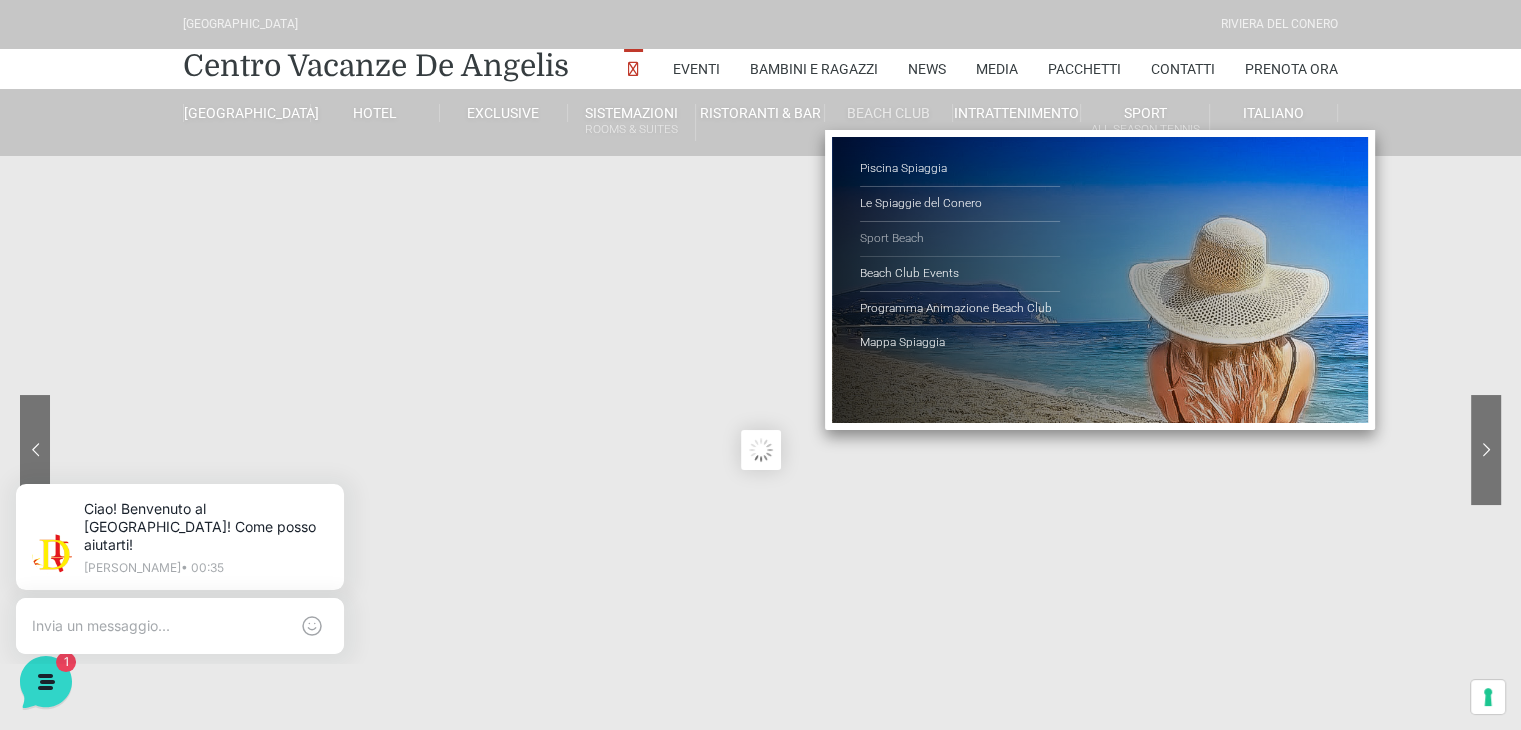 click on "Sport Beach" at bounding box center (960, 239) 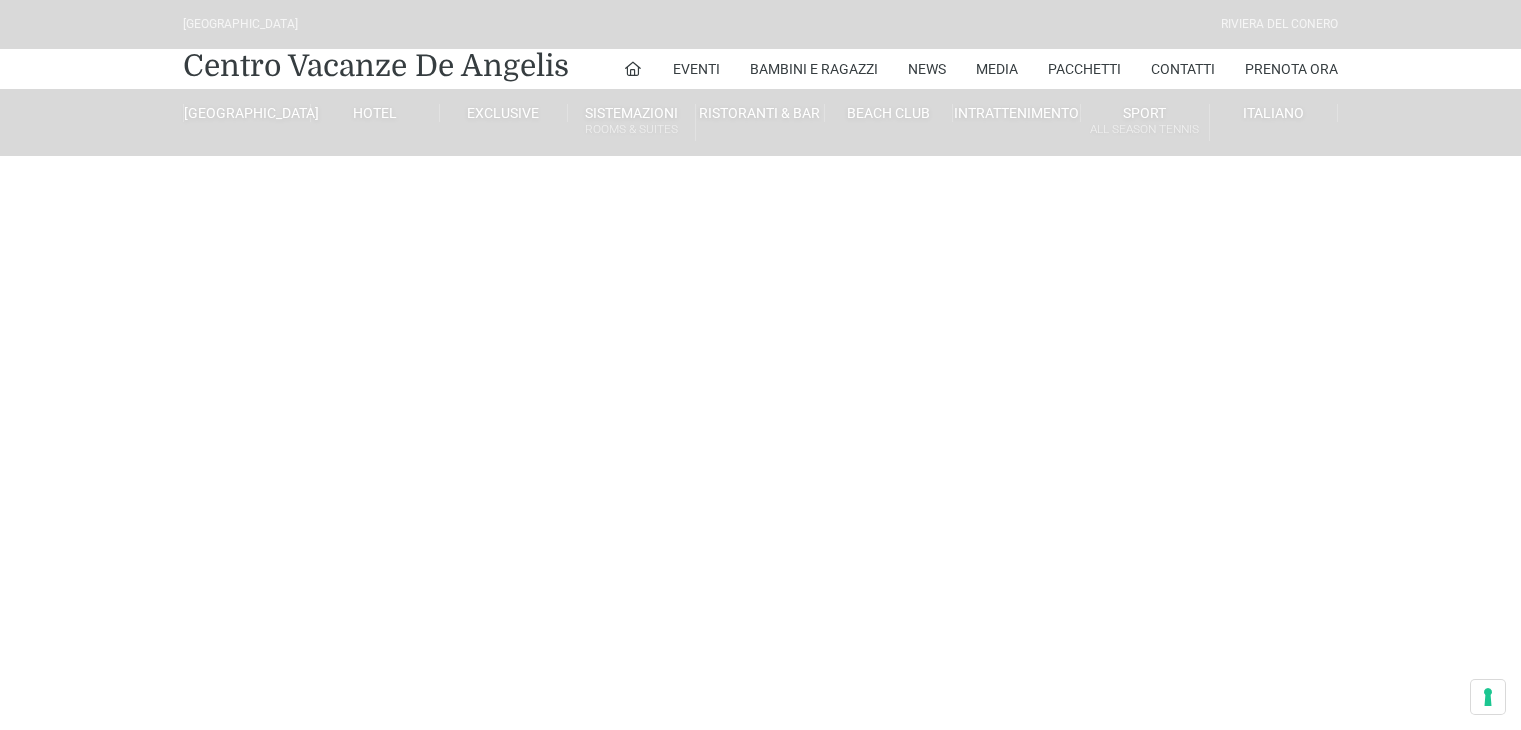 scroll, scrollTop: 0, scrollLeft: 0, axis: both 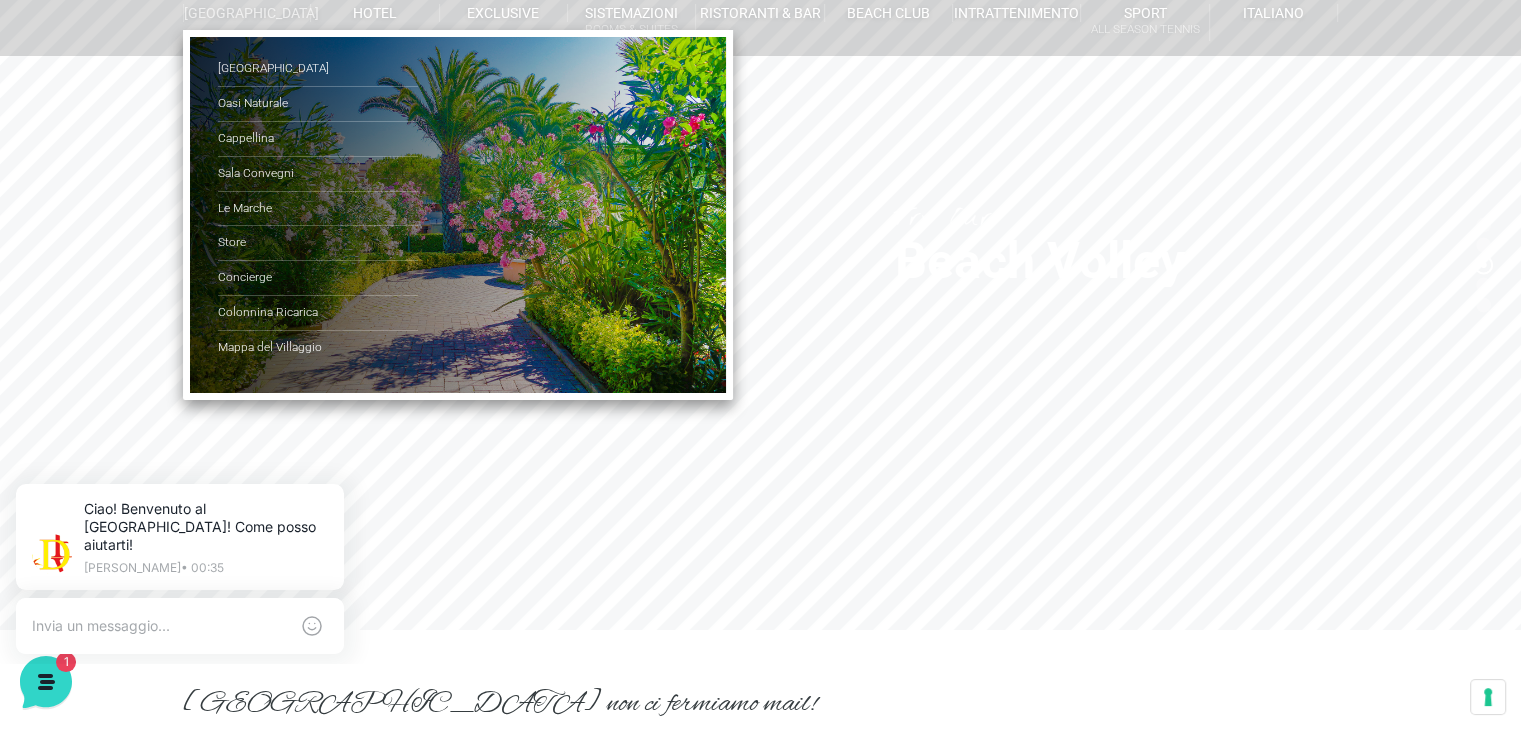 click on "[GEOGRAPHIC_DATA]" at bounding box center (247, 13) 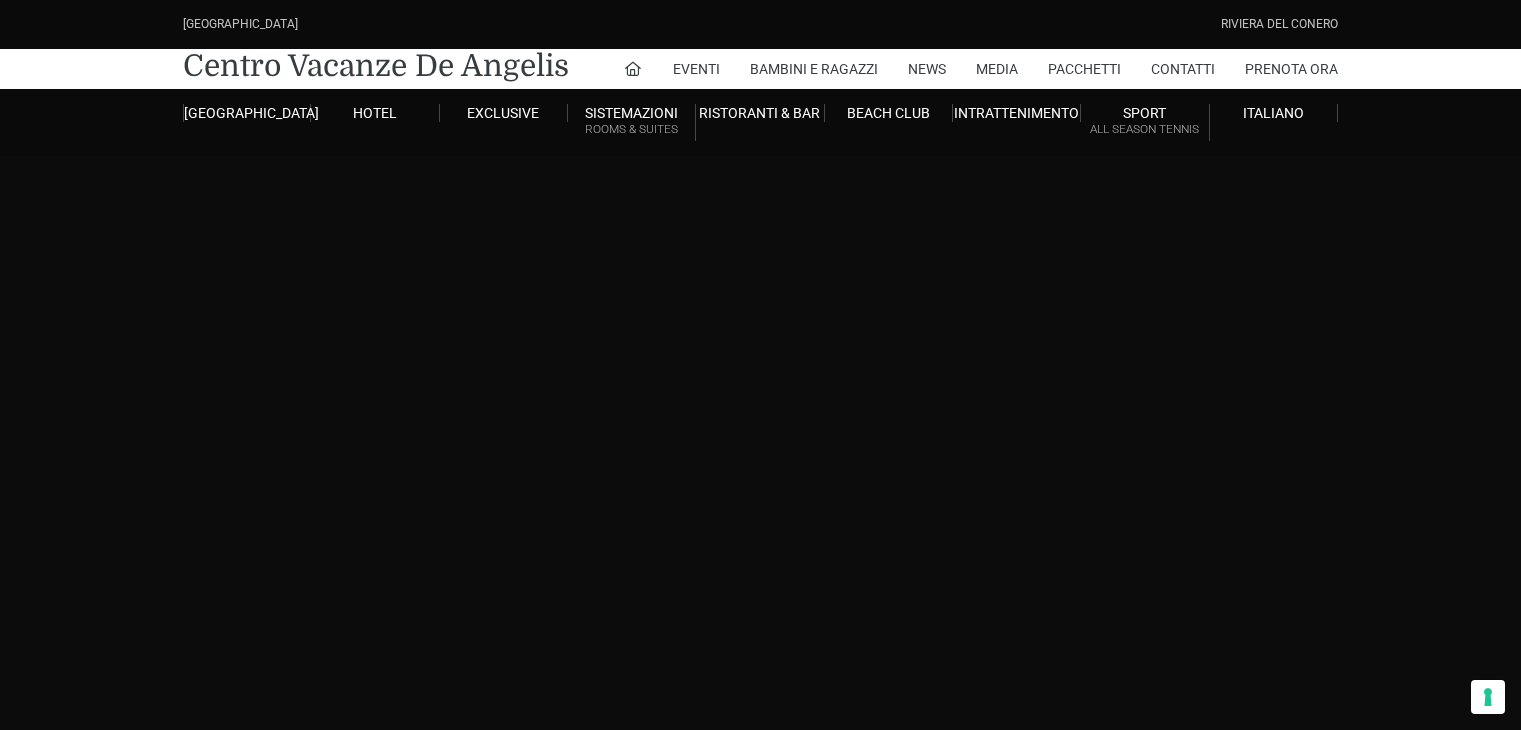 scroll, scrollTop: 0, scrollLeft: 0, axis: both 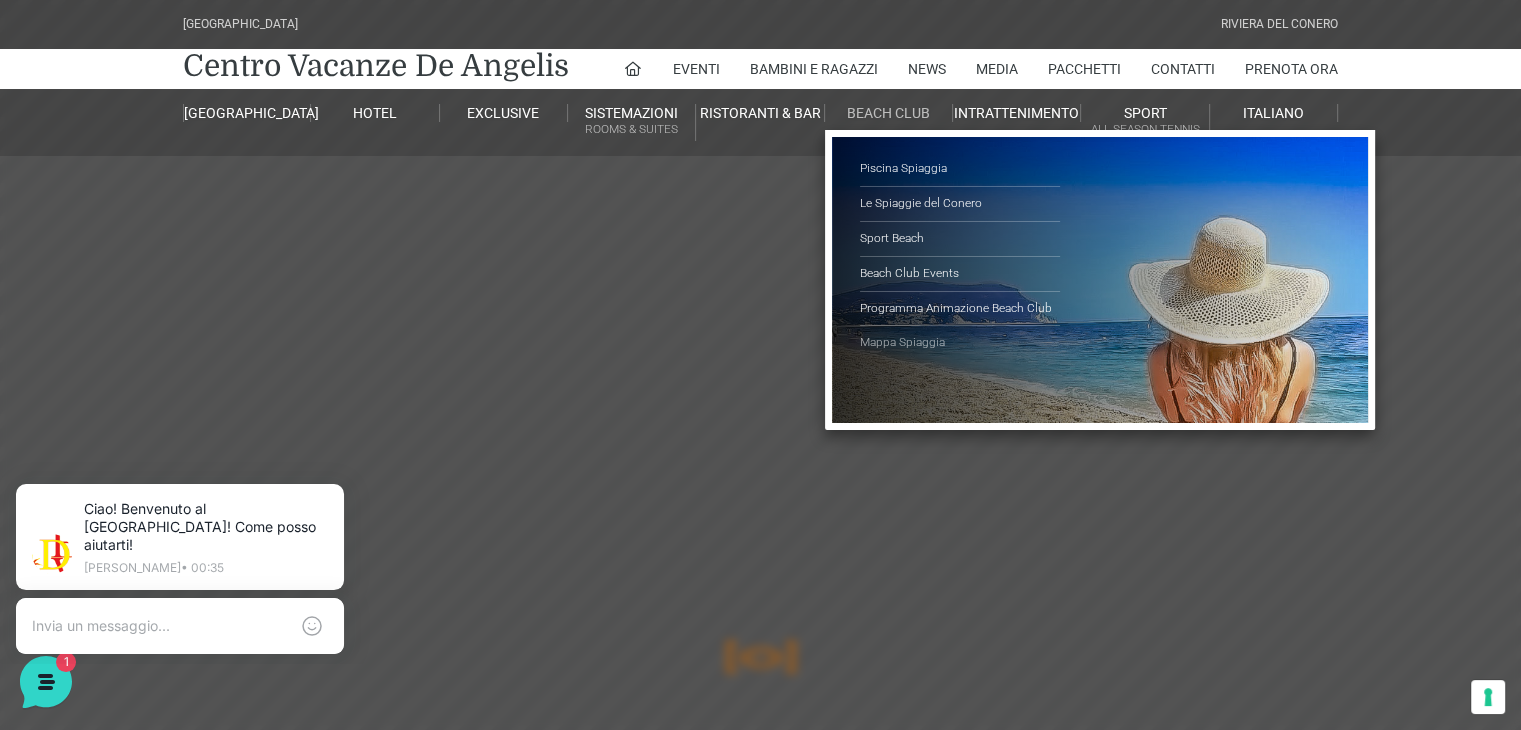 click on "Mappa Spiaggia" at bounding box center (960, 343) 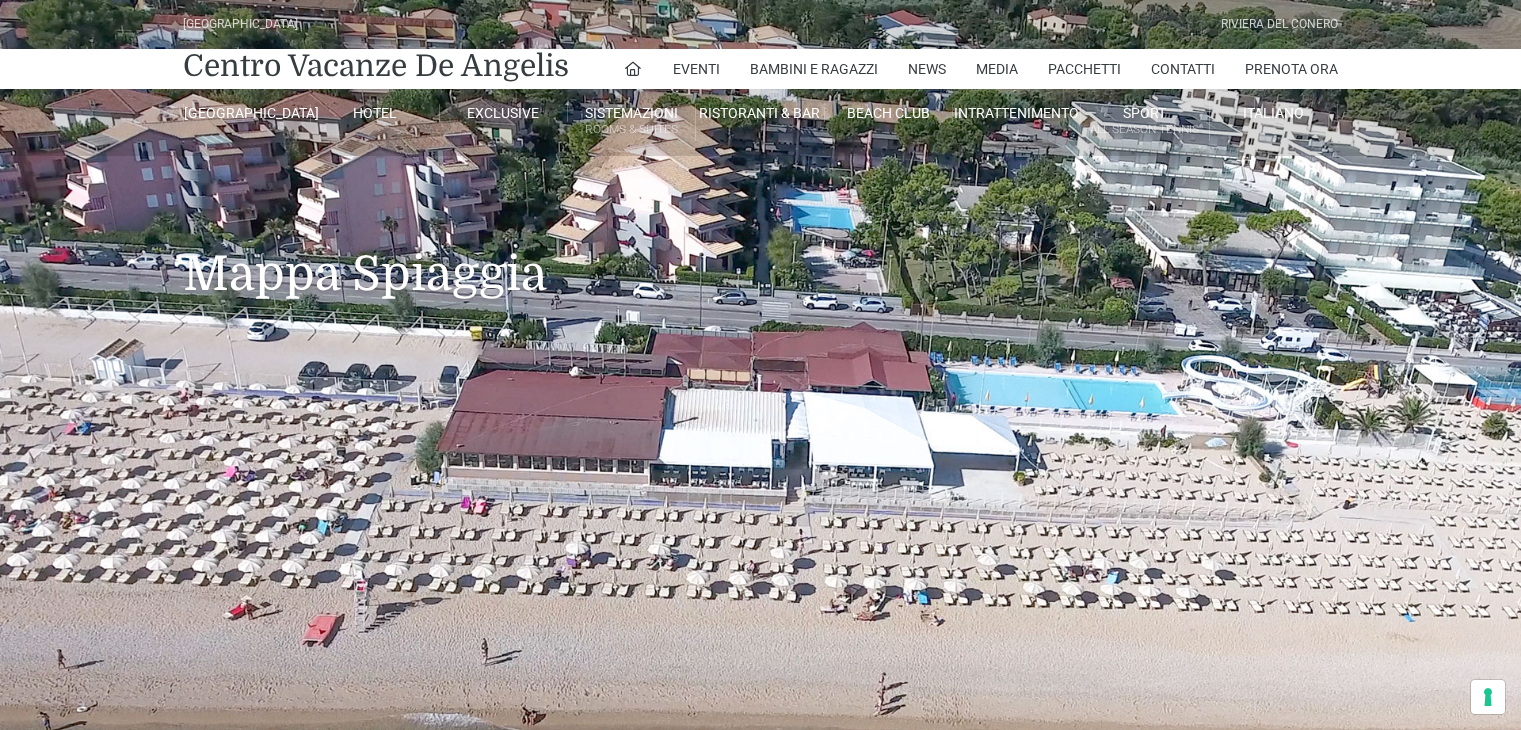 scroll, scrollTop: 0, scrollLeft: 0, axis: both 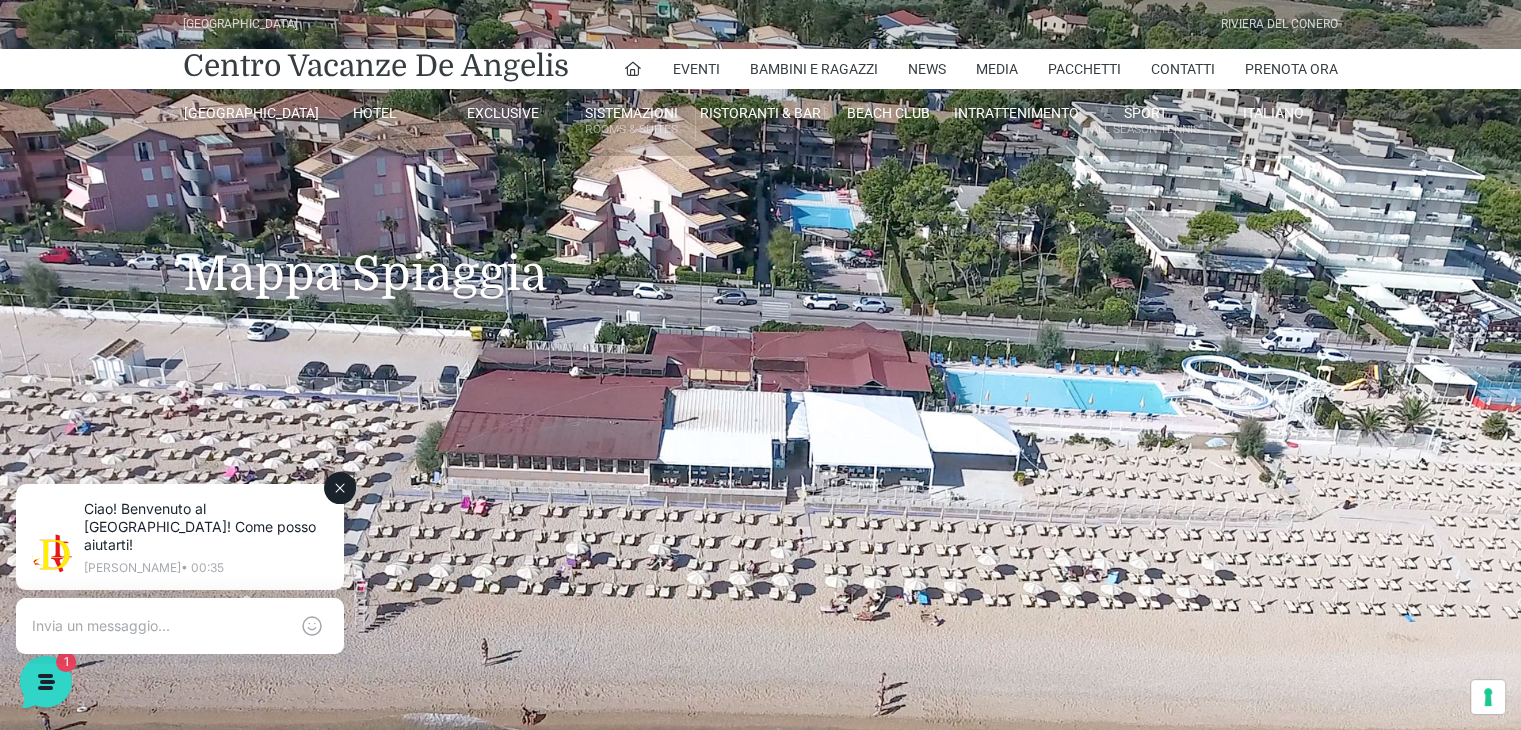 click on "Ciao! Benvenuto al Centro Vacanze Resort! Come posso aiutarti! Jerry  •   00:35" at bounding box center [180, 539] 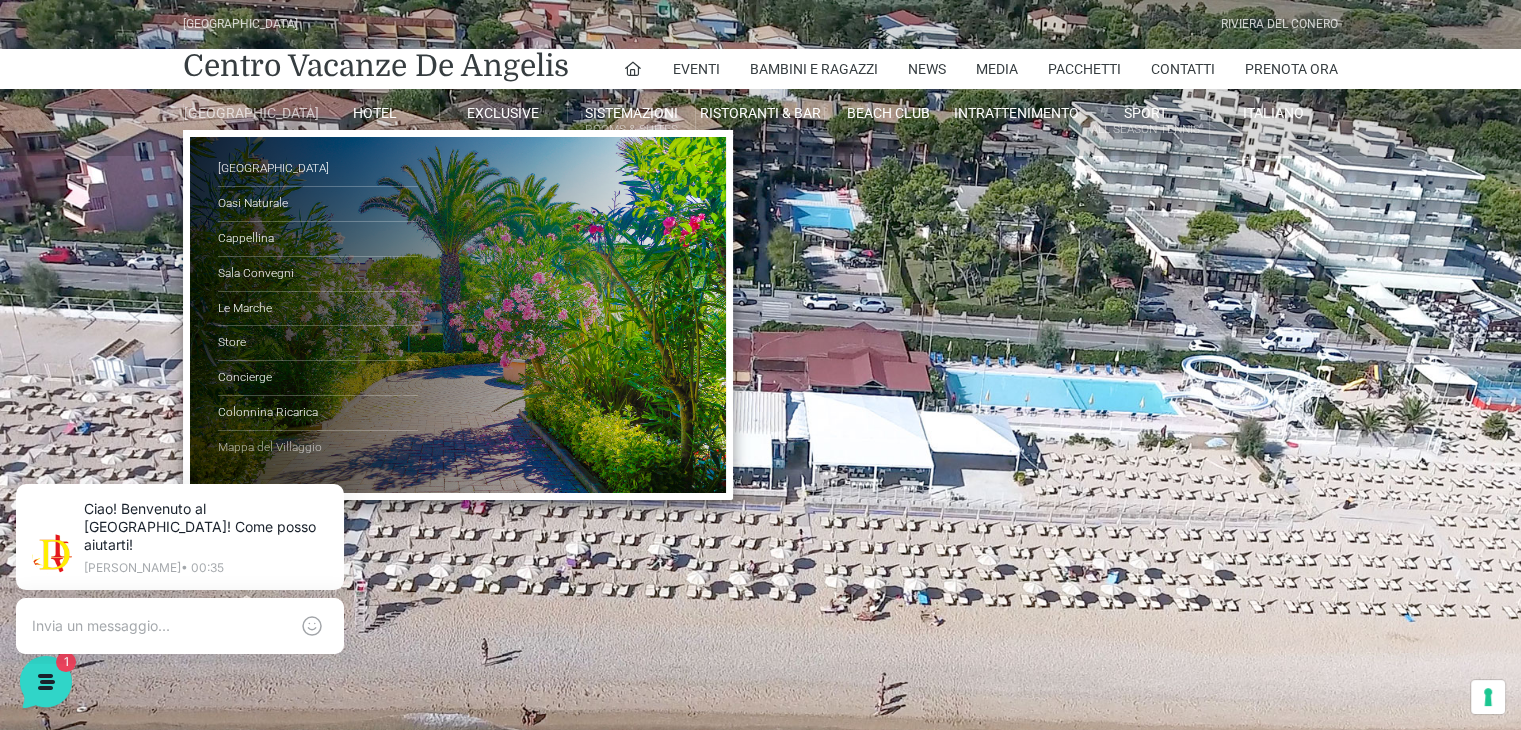 click on "Mappa del Villaggio" at bounding box center (318, 448) 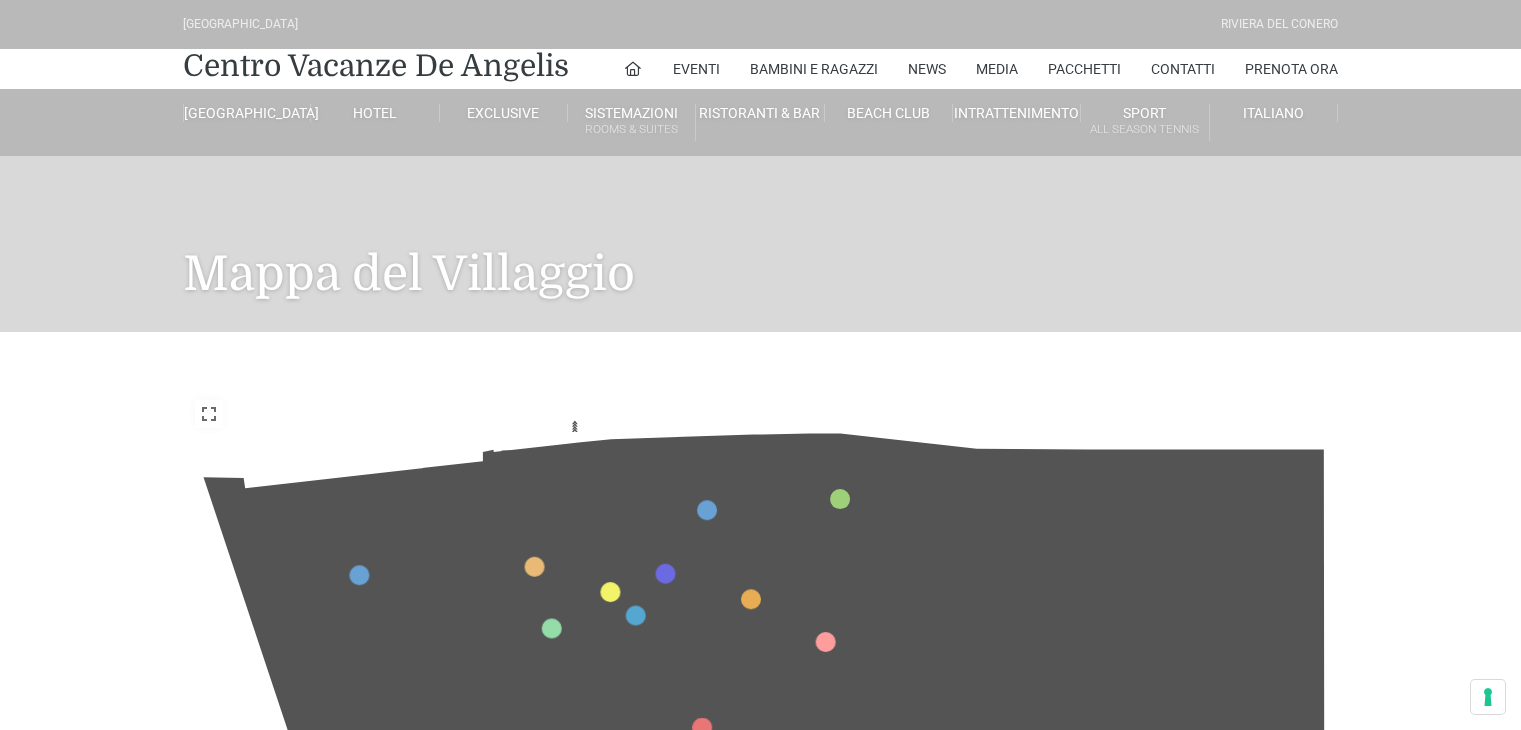 scroll, scrollTop: 0, scrollLeft: 0, axis: both 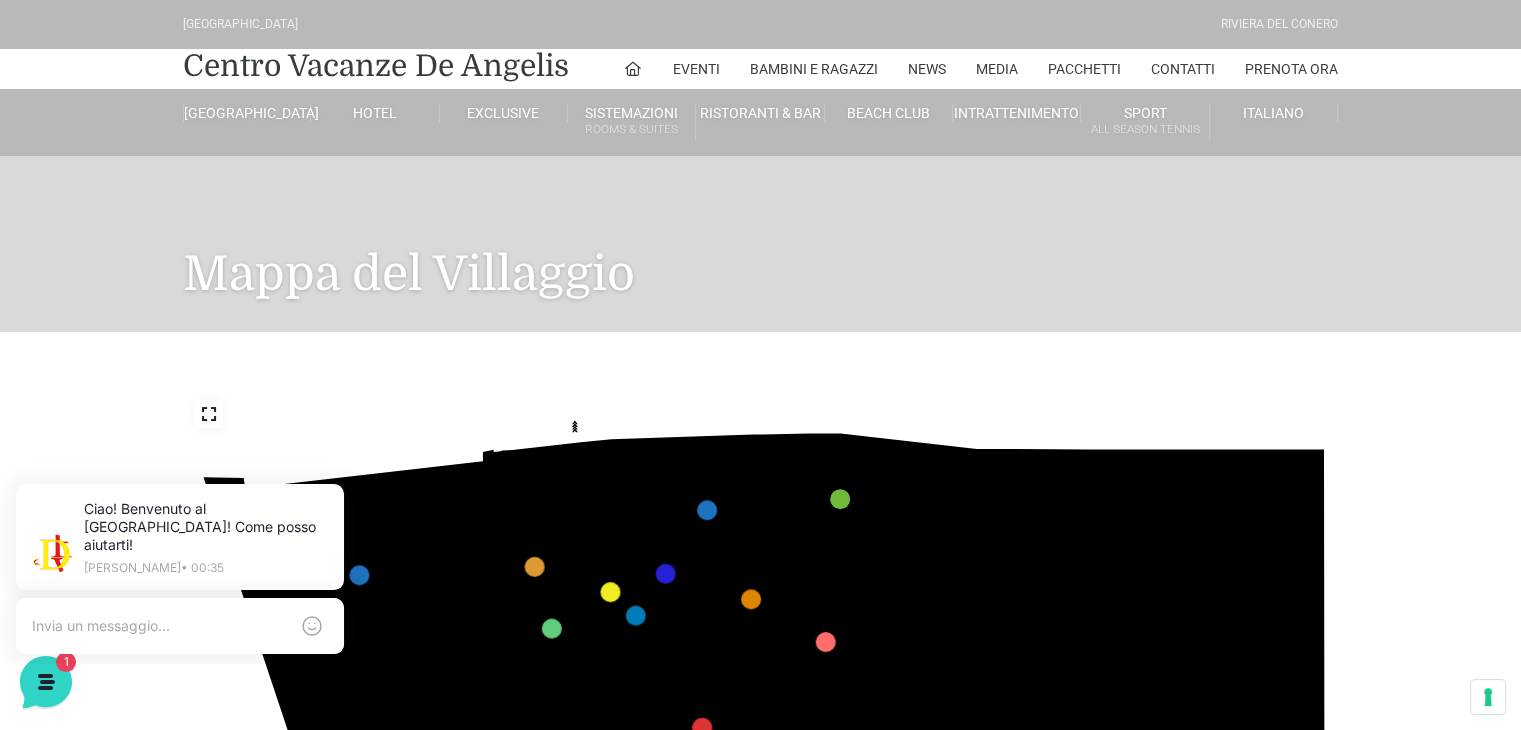 drag, startPoint x: 992, startPoint y: 560, endPoint x: 968, endPoint y: 373, distance: 188.53381 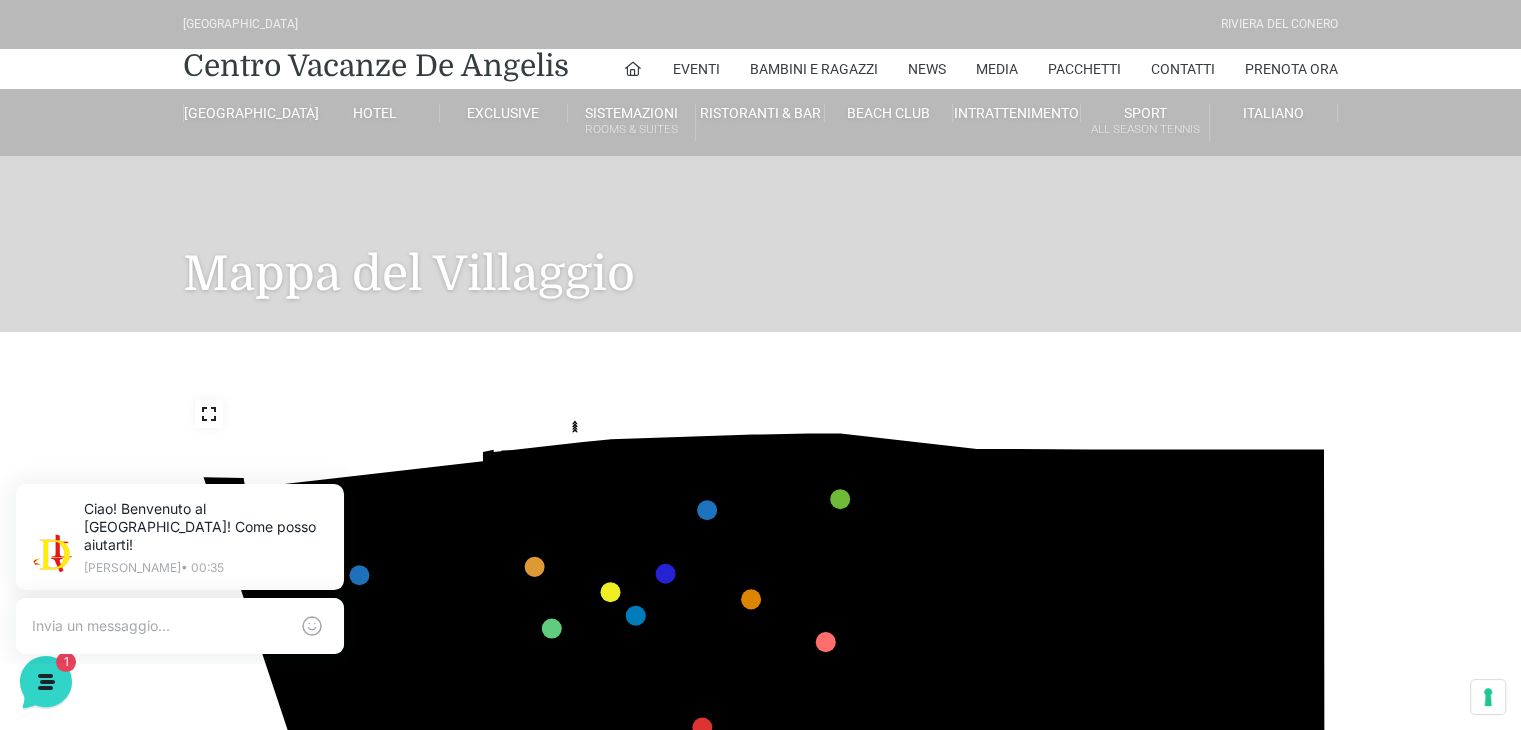 drag, startPoint x: 745, startPoint y: 302, endPoint x: 766, endPoint y: 236, distance: 69.260376 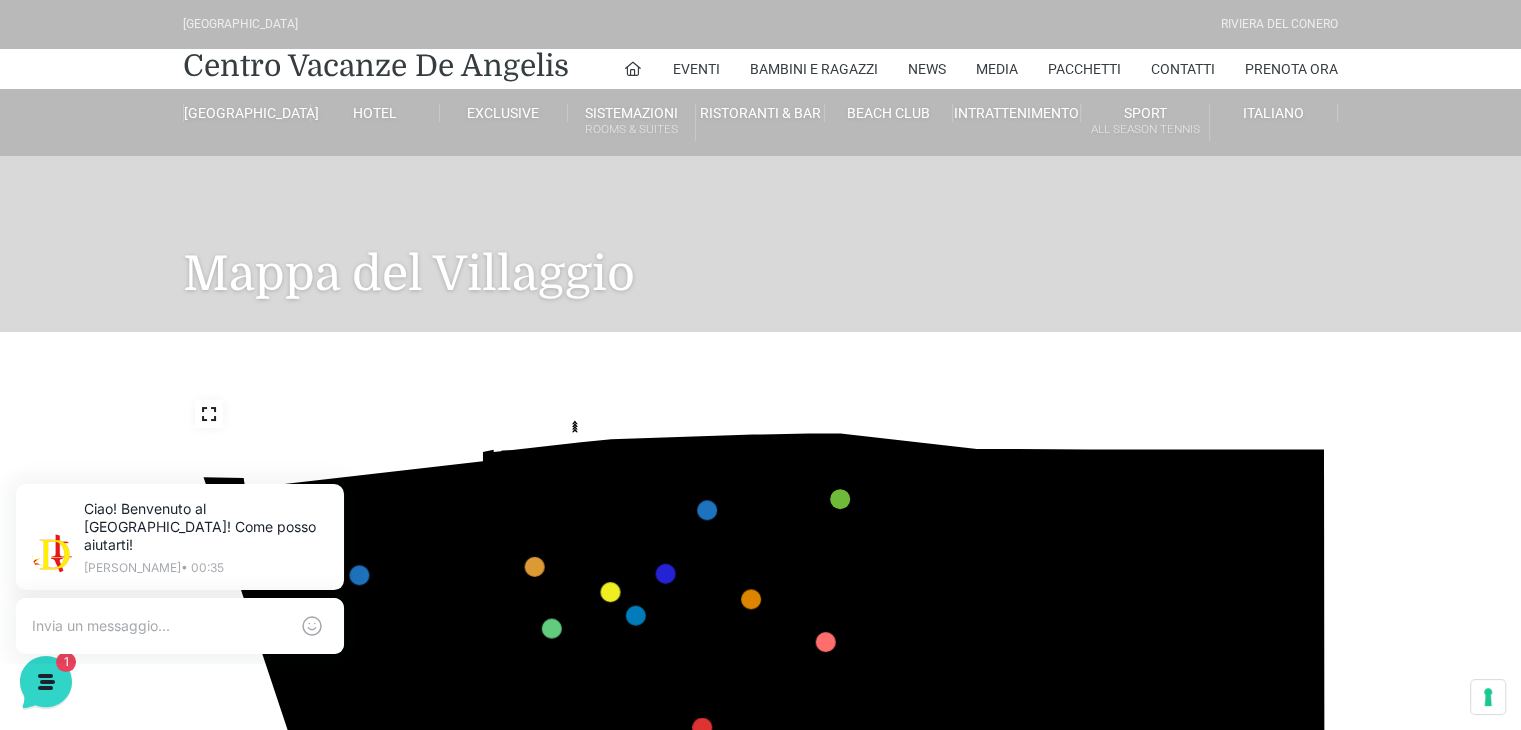 drag, startPoint x: 861, startPoint y: 649, endPoint x: 988, endPoint y: 472, distance: 217.84857 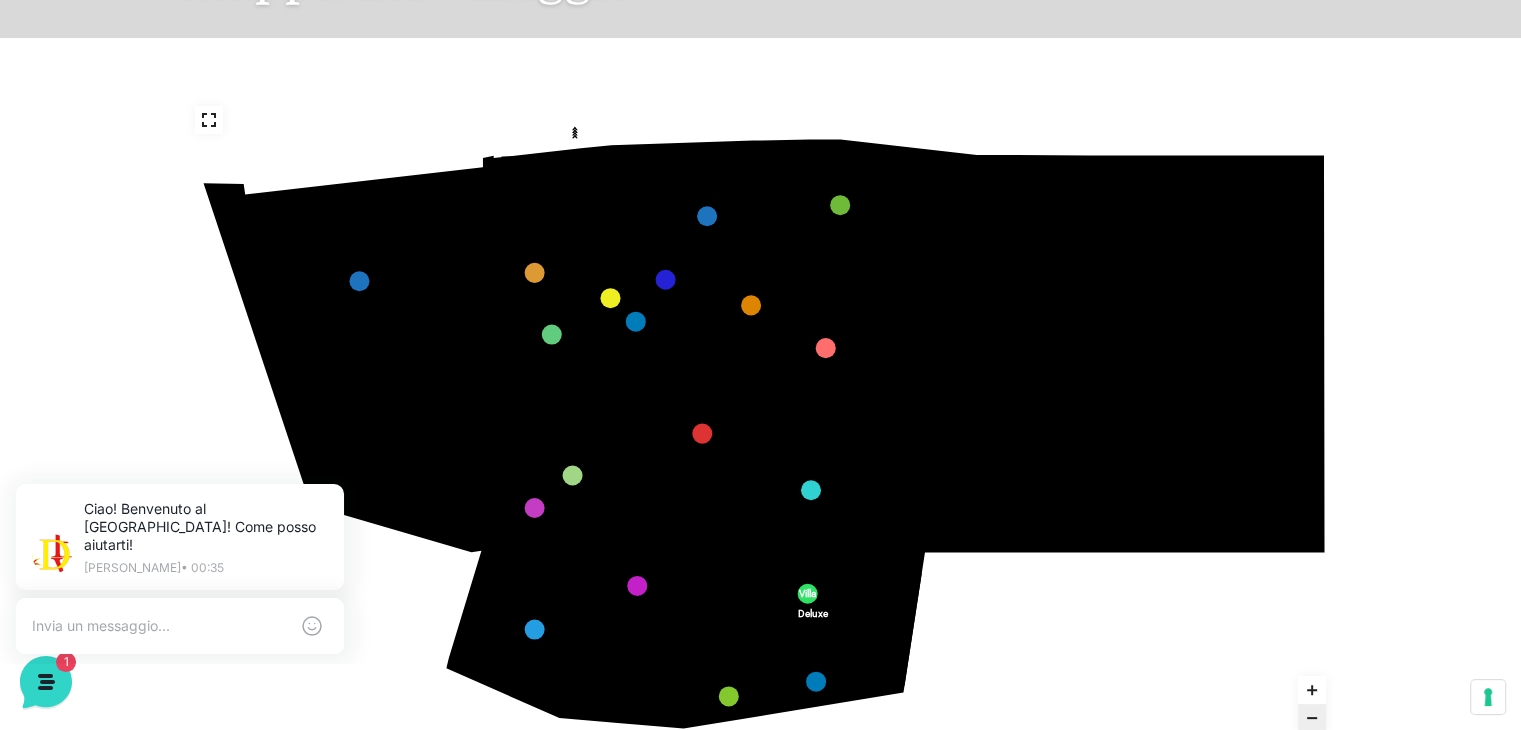 scroll, scrollTop: 302, scrollLeft: 0, axis: vertical 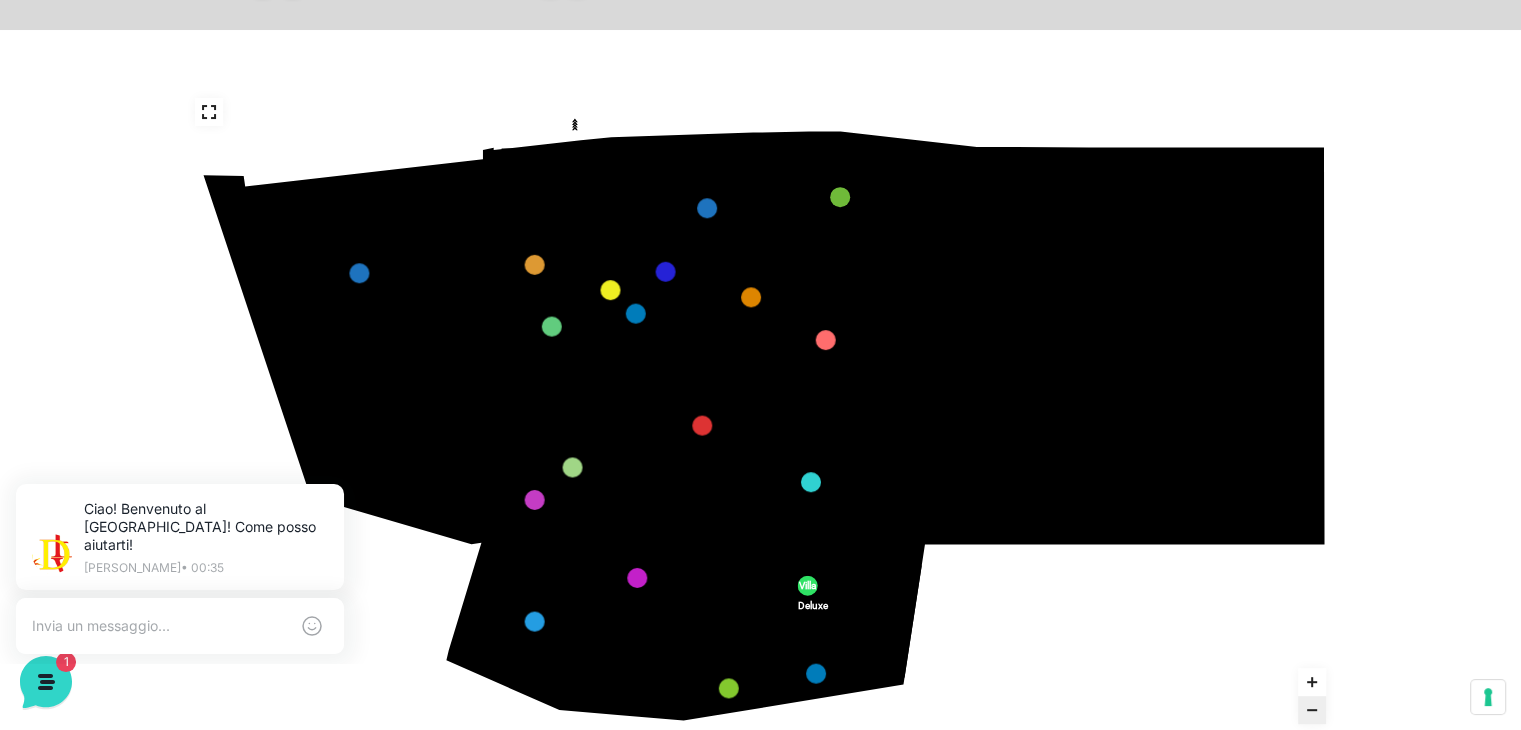 click 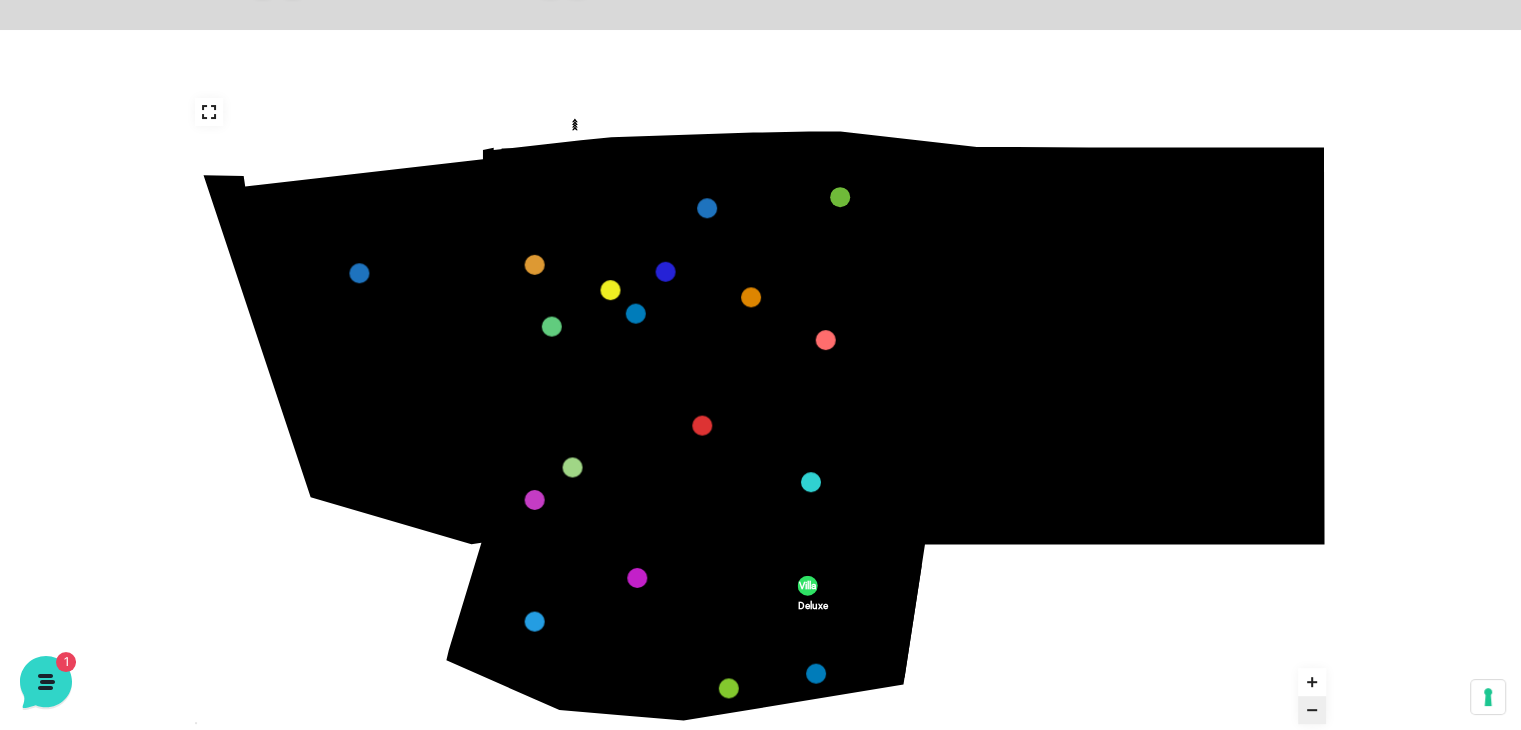 drag, startPoint x: 680, startPoint y: 598, endPoint x: 661, endPoint y: 485, distance: 114.58621 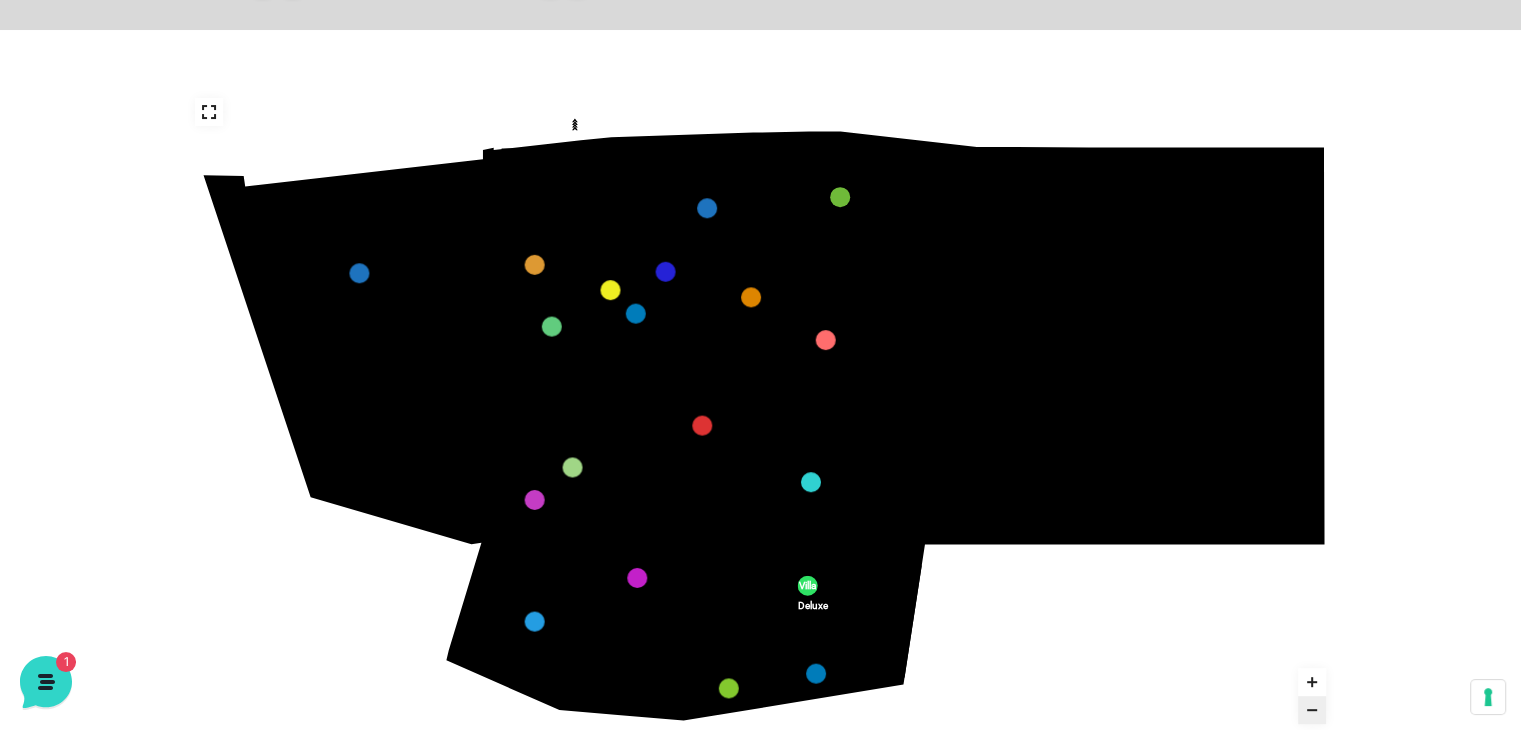 click 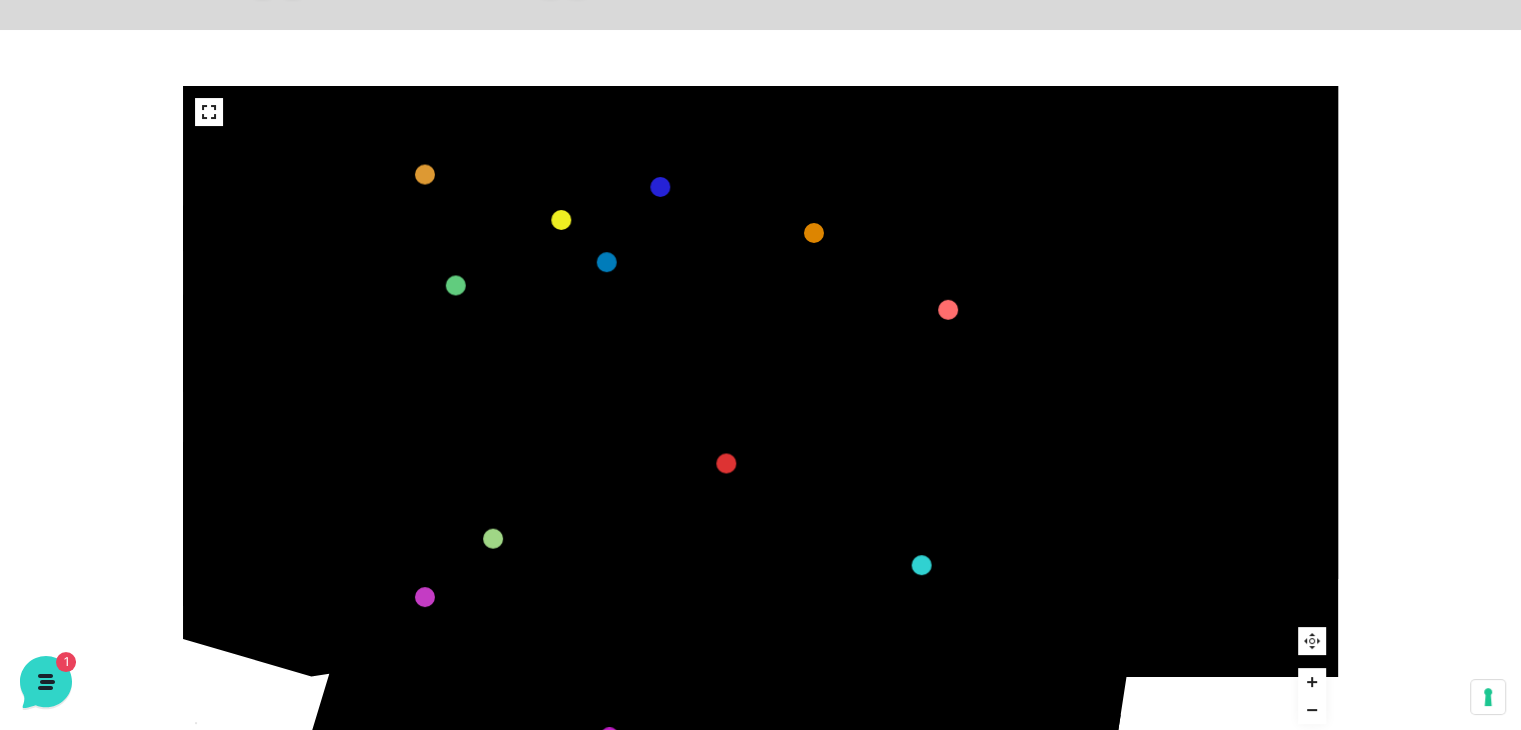 drag, startPoint x: 857, startPoint y: 567, endPoint x: 788, endPoint y: 689, distance: 140.16063 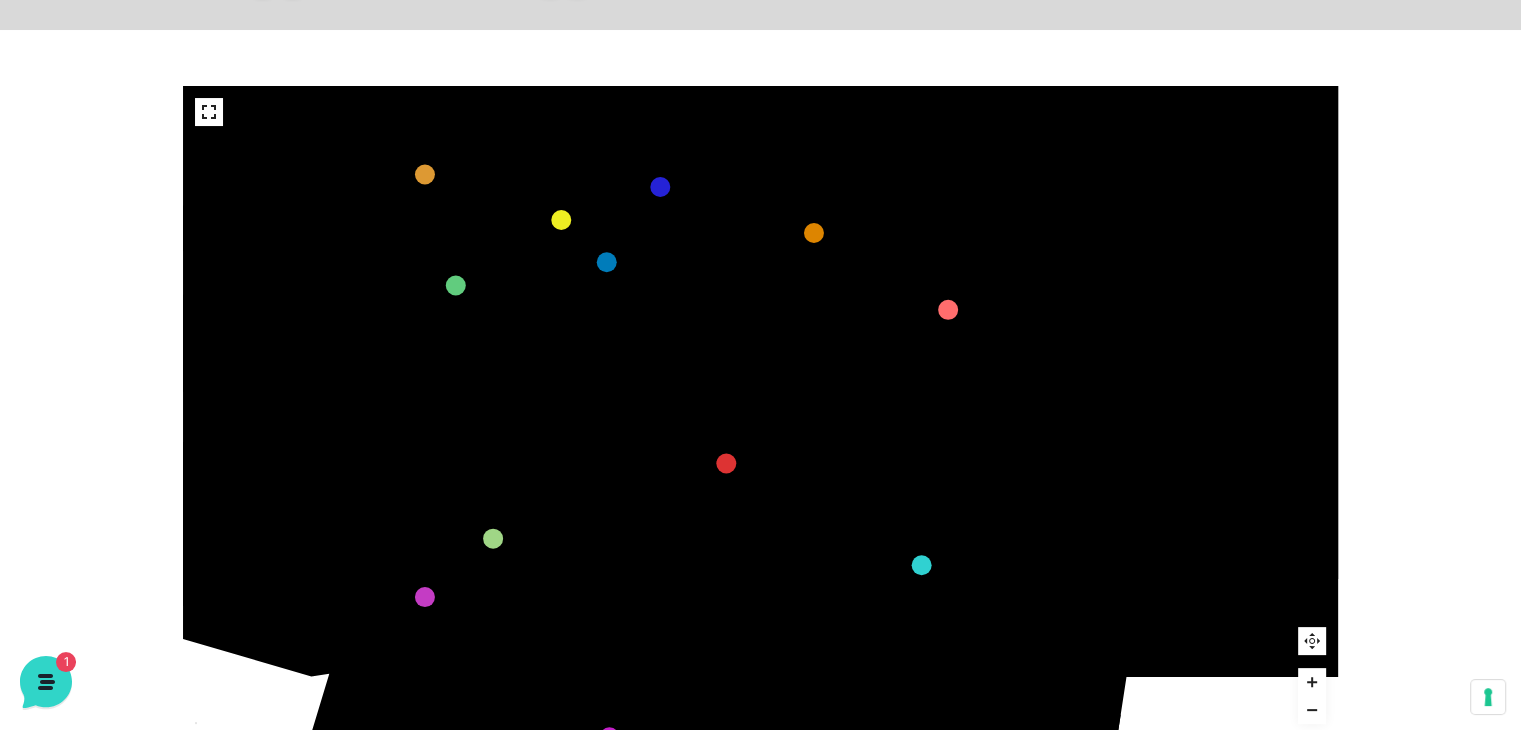 click on "436
435
437
434
441
430
440
431
439
432
438
433
424
423
425
422
429
418
428
419
427
420
426
421
412
411
413
410
417
406
416
407
415
408
414
409
609
400
608
401
325
405
611
404
610
403
607
402
210
201
209
202
220
211
206
205
207
204
208
203
232" 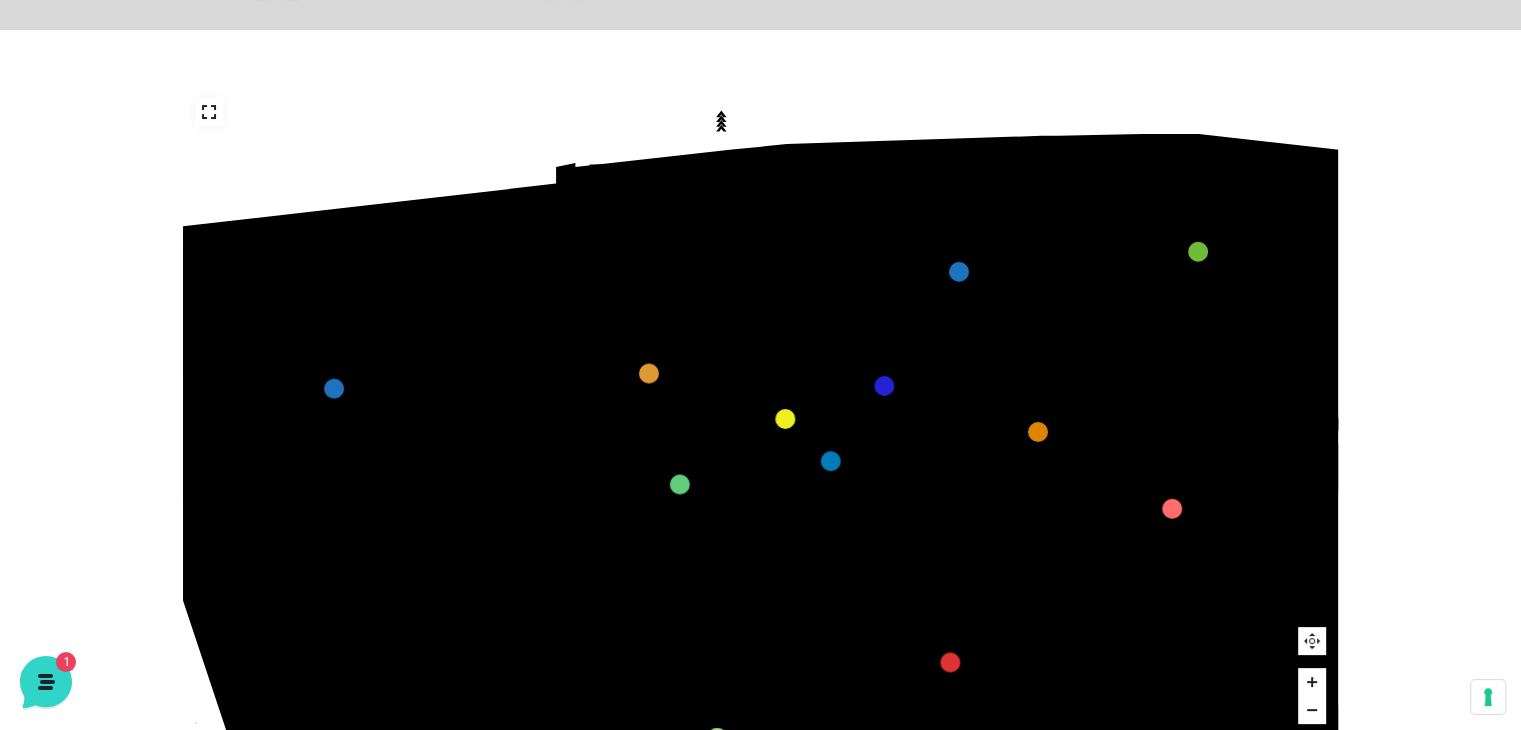 drag, startPoint x: 497, startPoint y: 609, endPoint x: 634, endPoint y: 422, distance: 231.81458 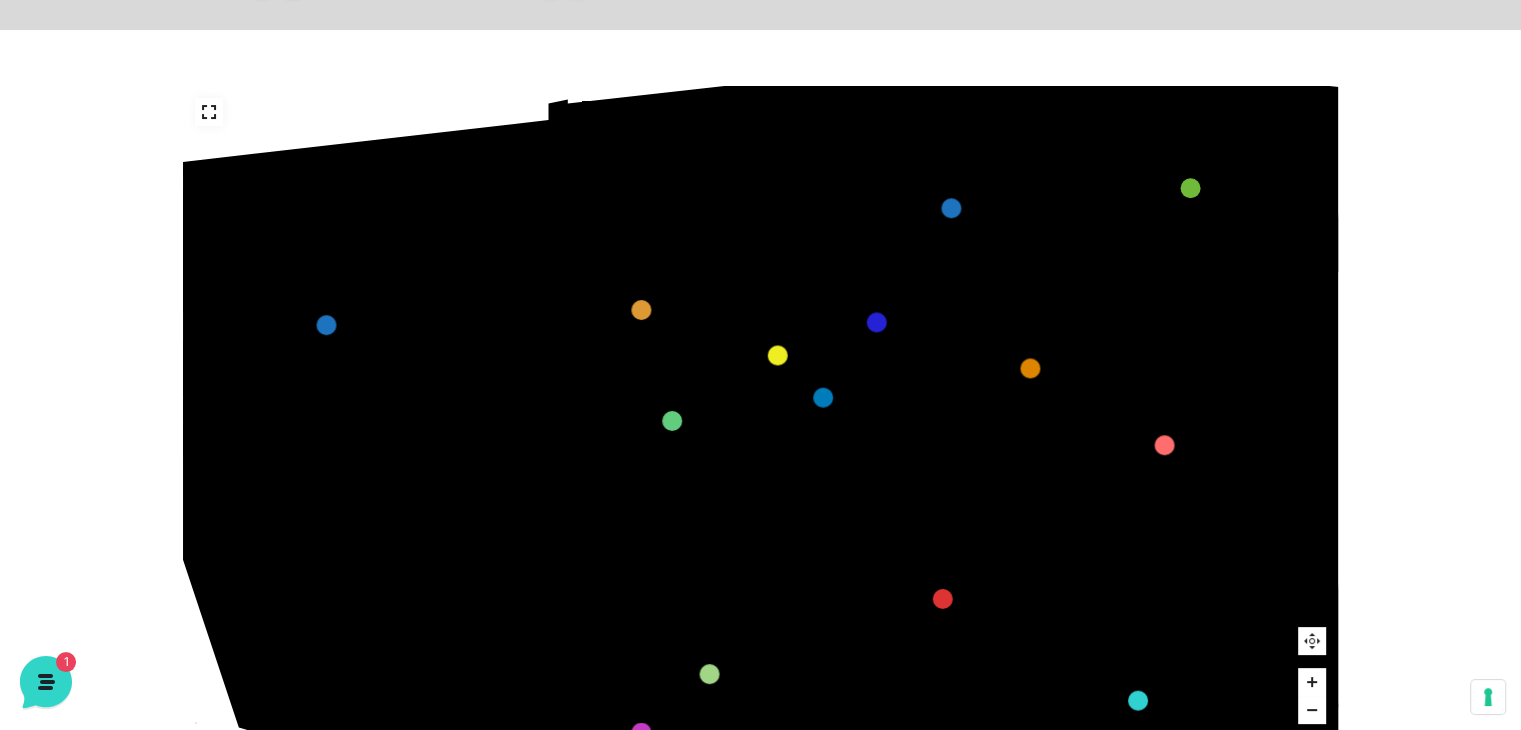 click on "435" 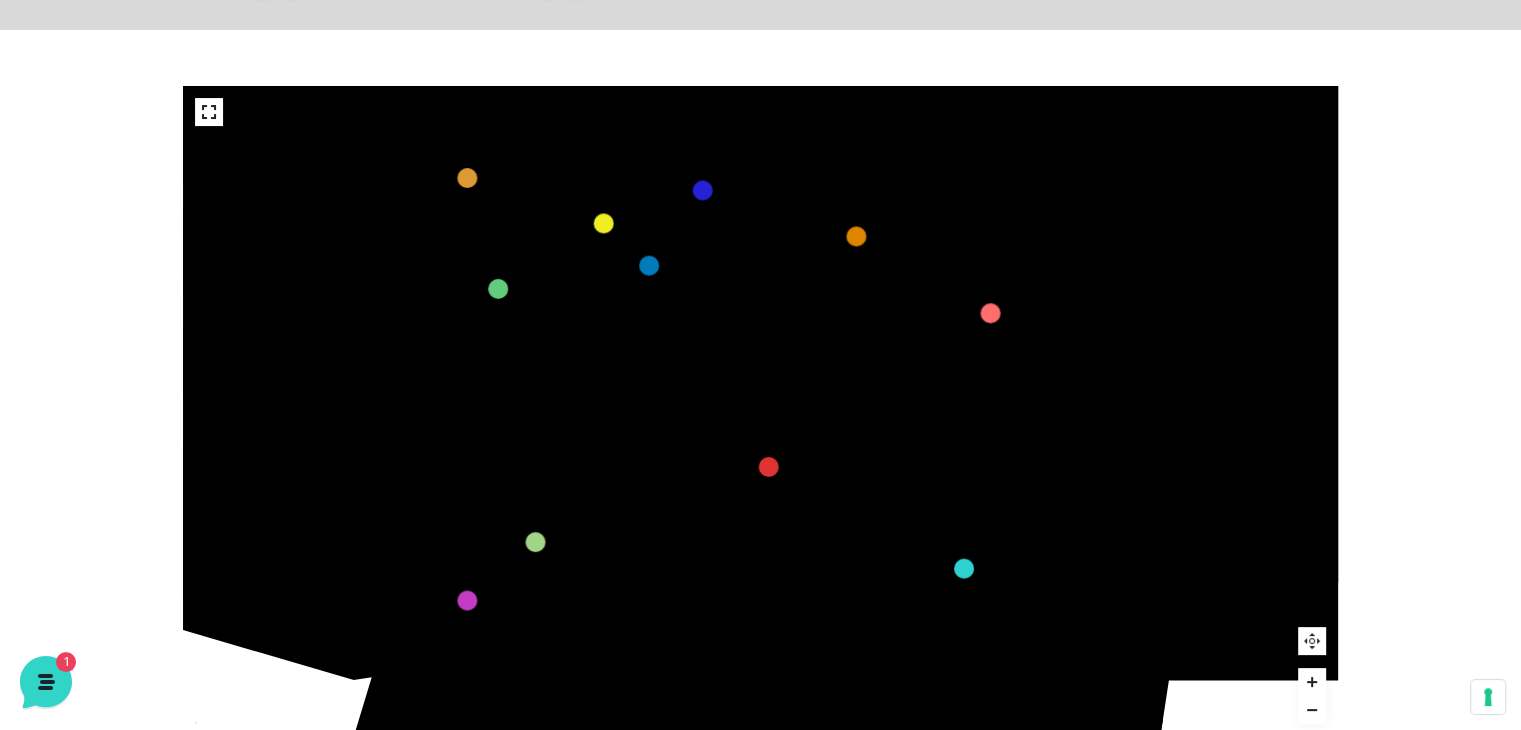 drag, startPoint x: 875, startPoint y: 302, endPoint x: 643, endPoint y: 15, distance: 369.04337 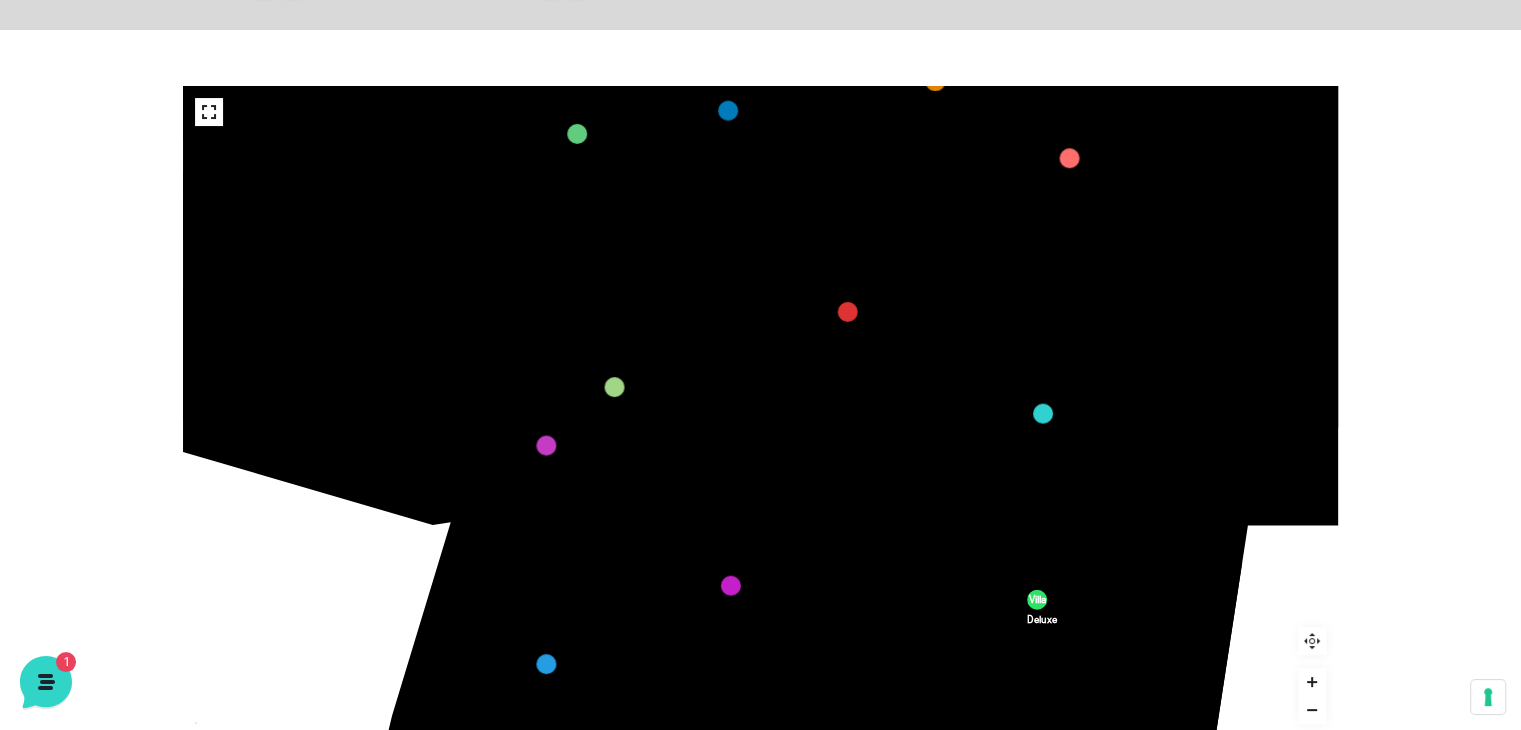 drag, startPoint x: 898, startPoint y: 397, endPoint x: 977, endPoint y: 242, distance: 173.97127 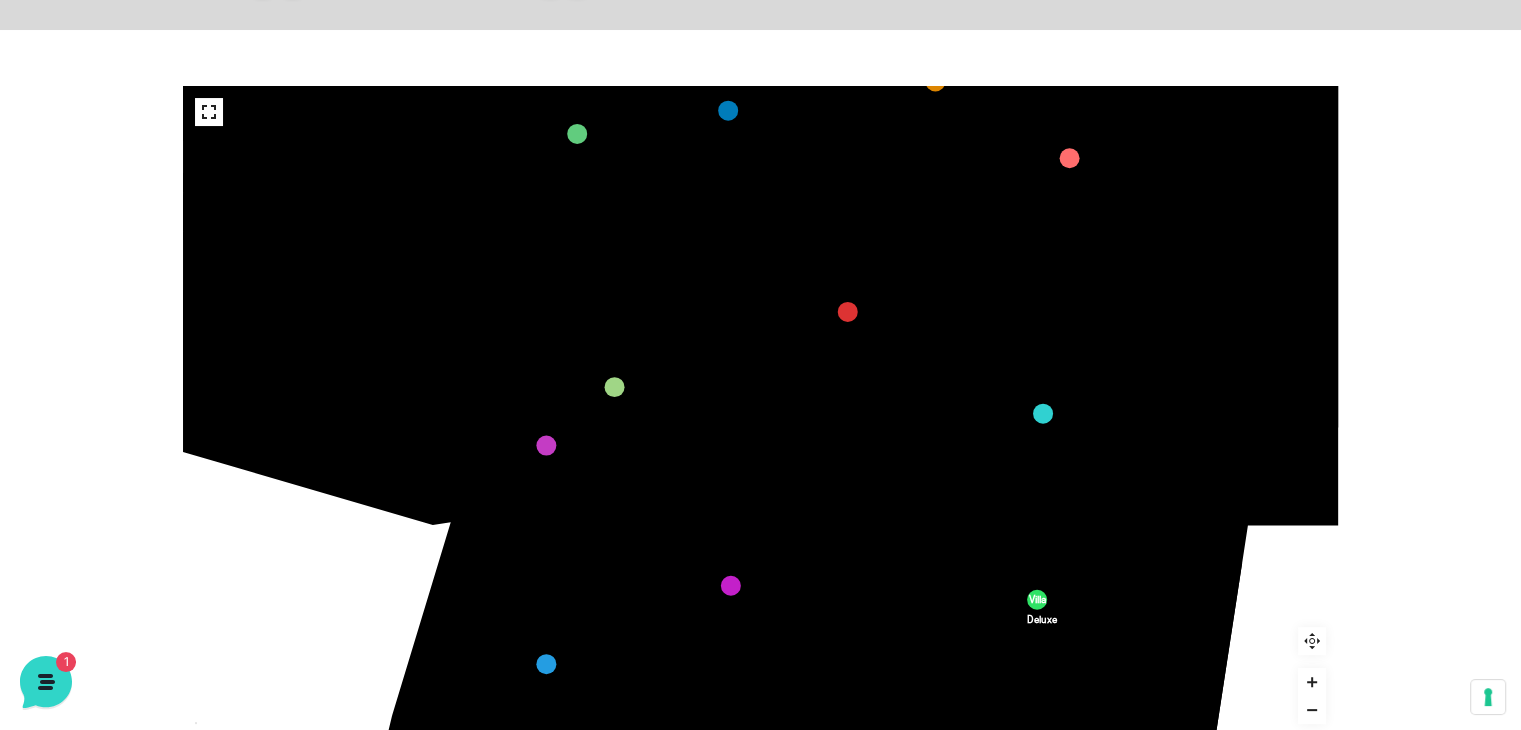 click on "436
435
437
434
441
430
440
431
439
432
438
433
424
423
425
422
429
418
428
419
427
420
426
421
412
411
413
410
417
406
416
407
415
408
414
409
609
400
608
401
325
405
611
404
610
403
607
402
210
201
209
202
220
211
206
205
207
204
208
203
232" 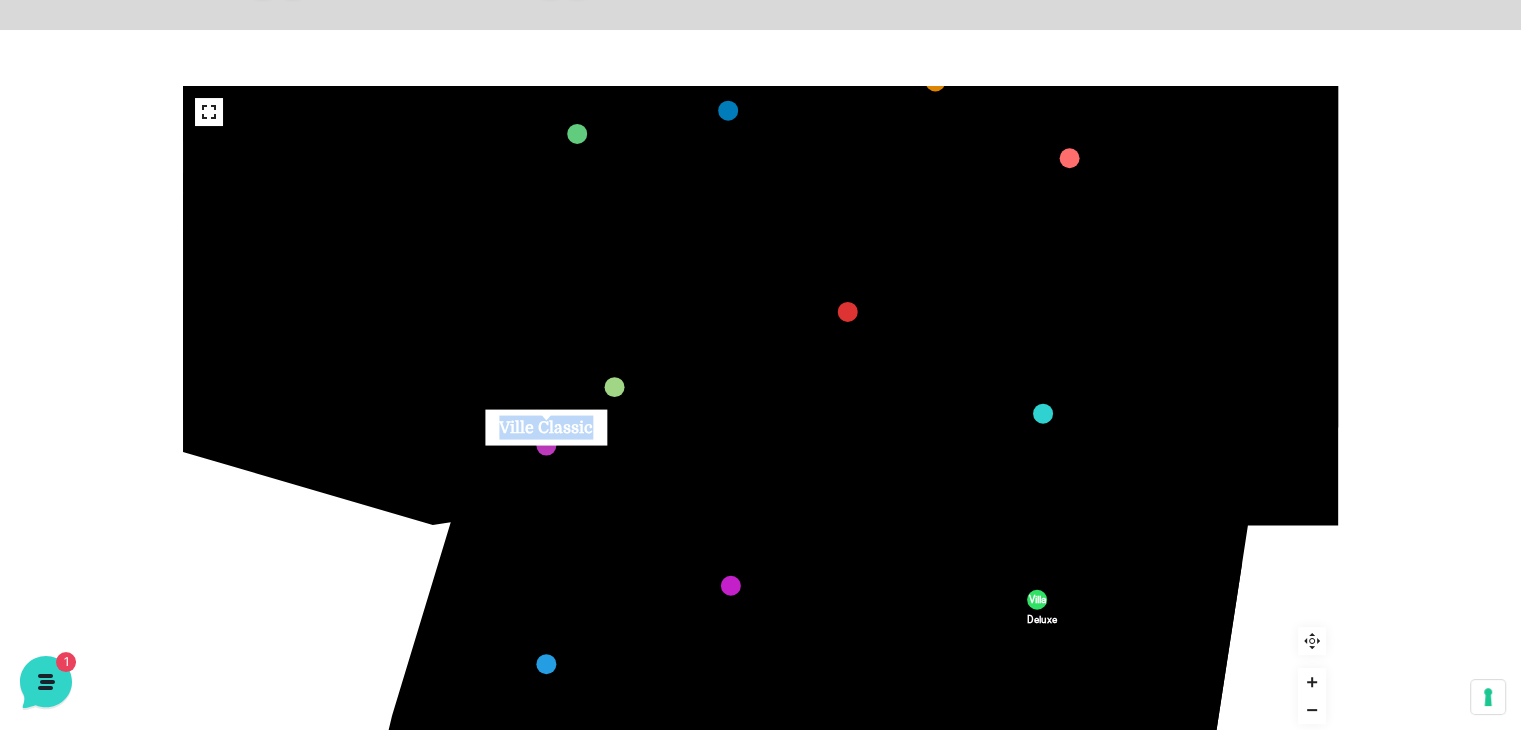 click at bounding box center (546, 446) 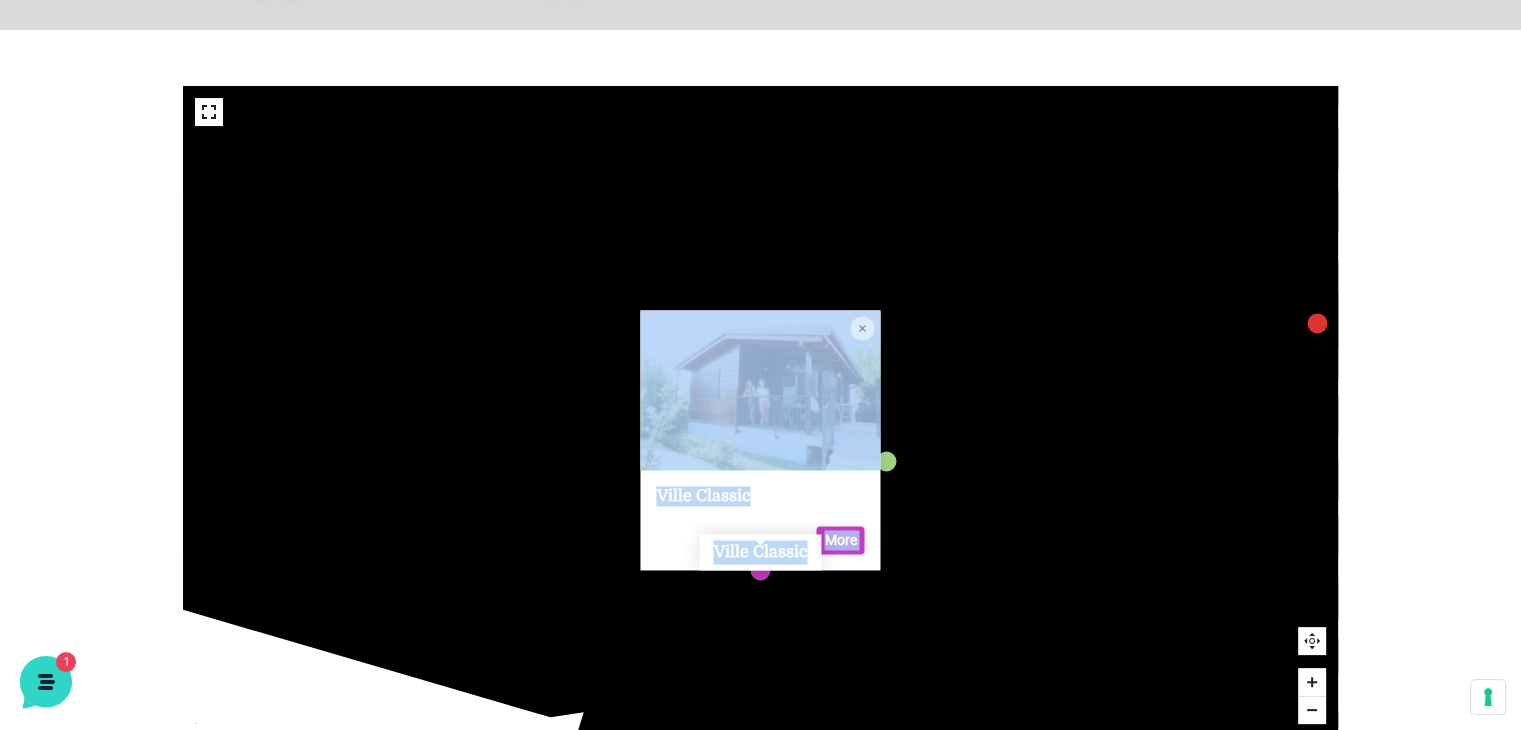 click on "Ville Classic More" at bounding box center [760, 521] 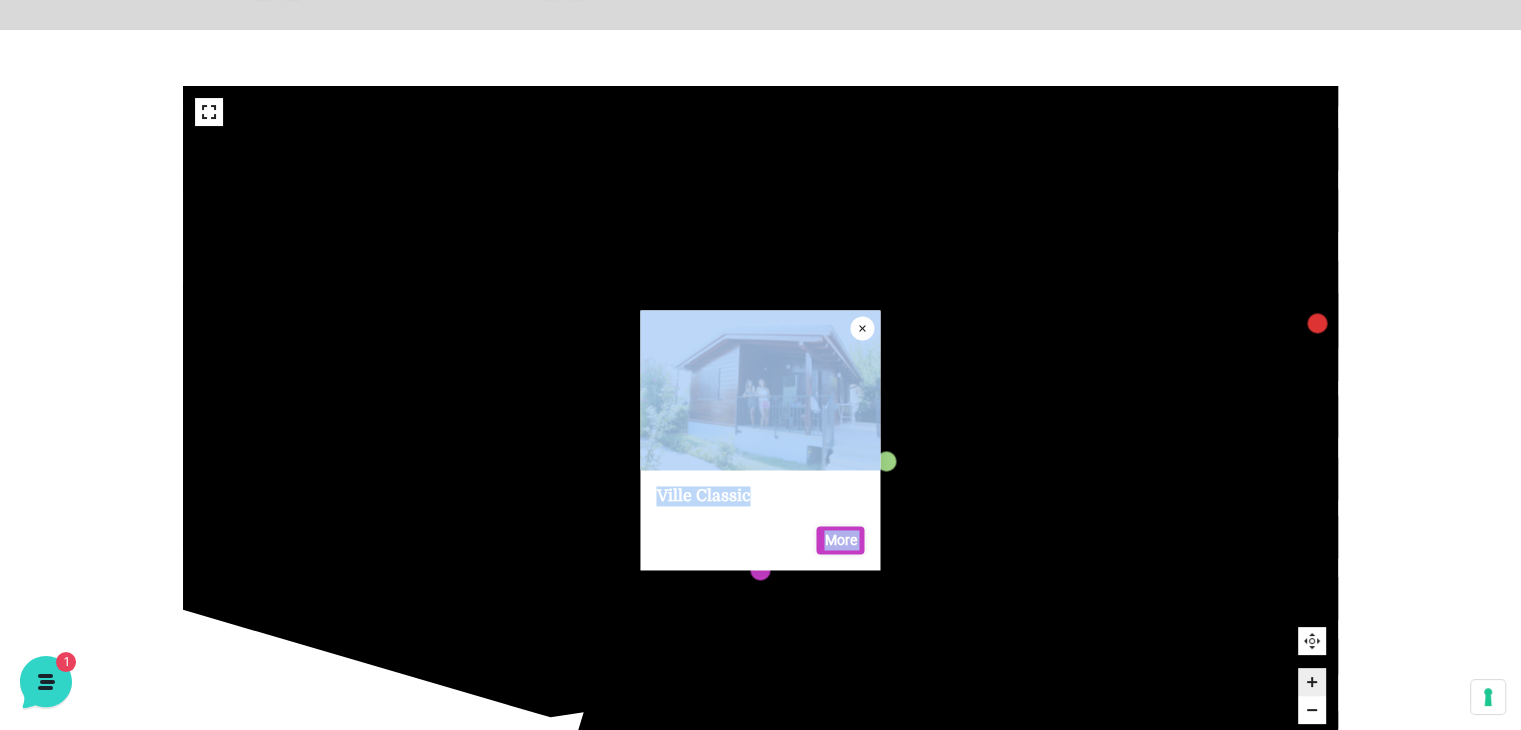 click 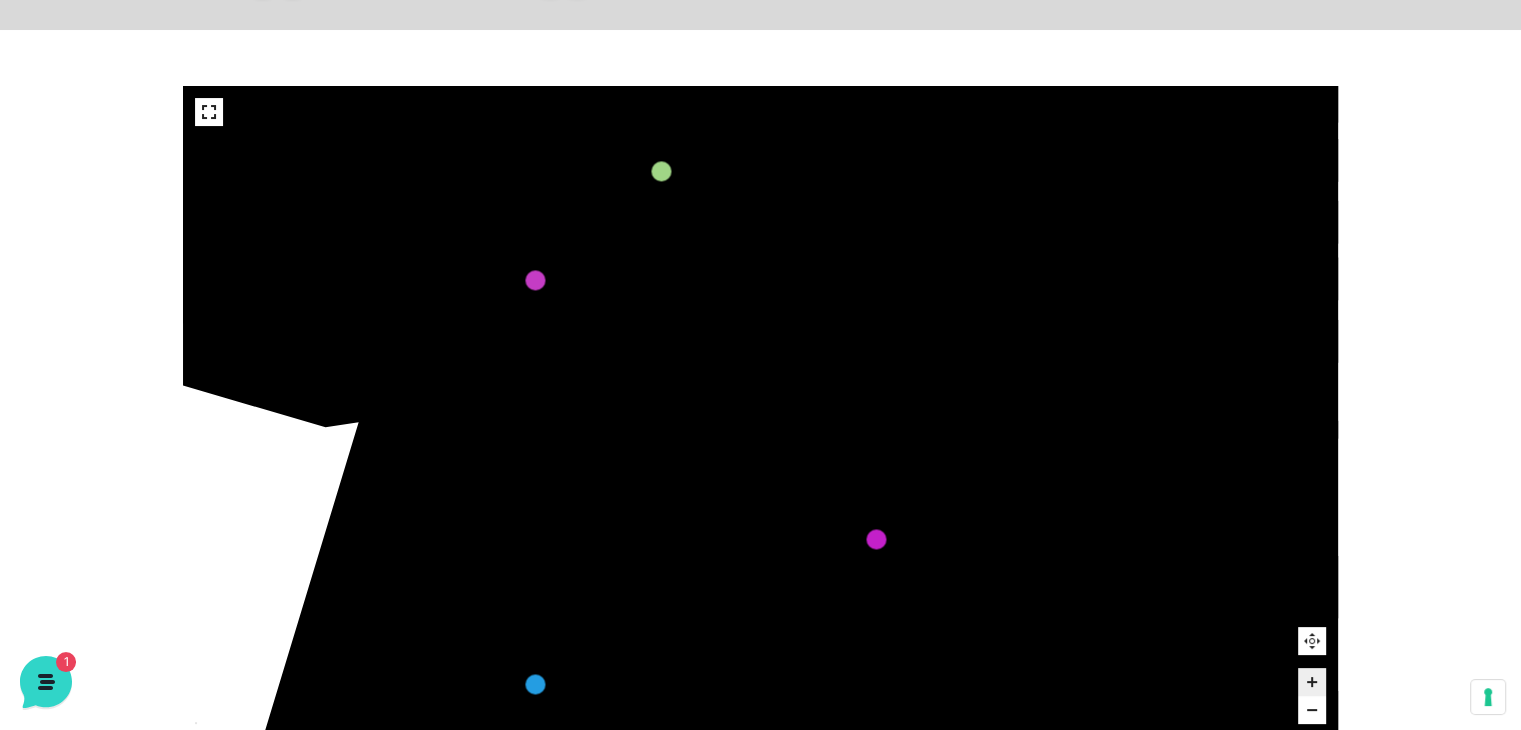 drag, startPoint x: 1181, startPoint y: 391, endPoint x: 1002, endPoint y: 229, distance: 241.42287 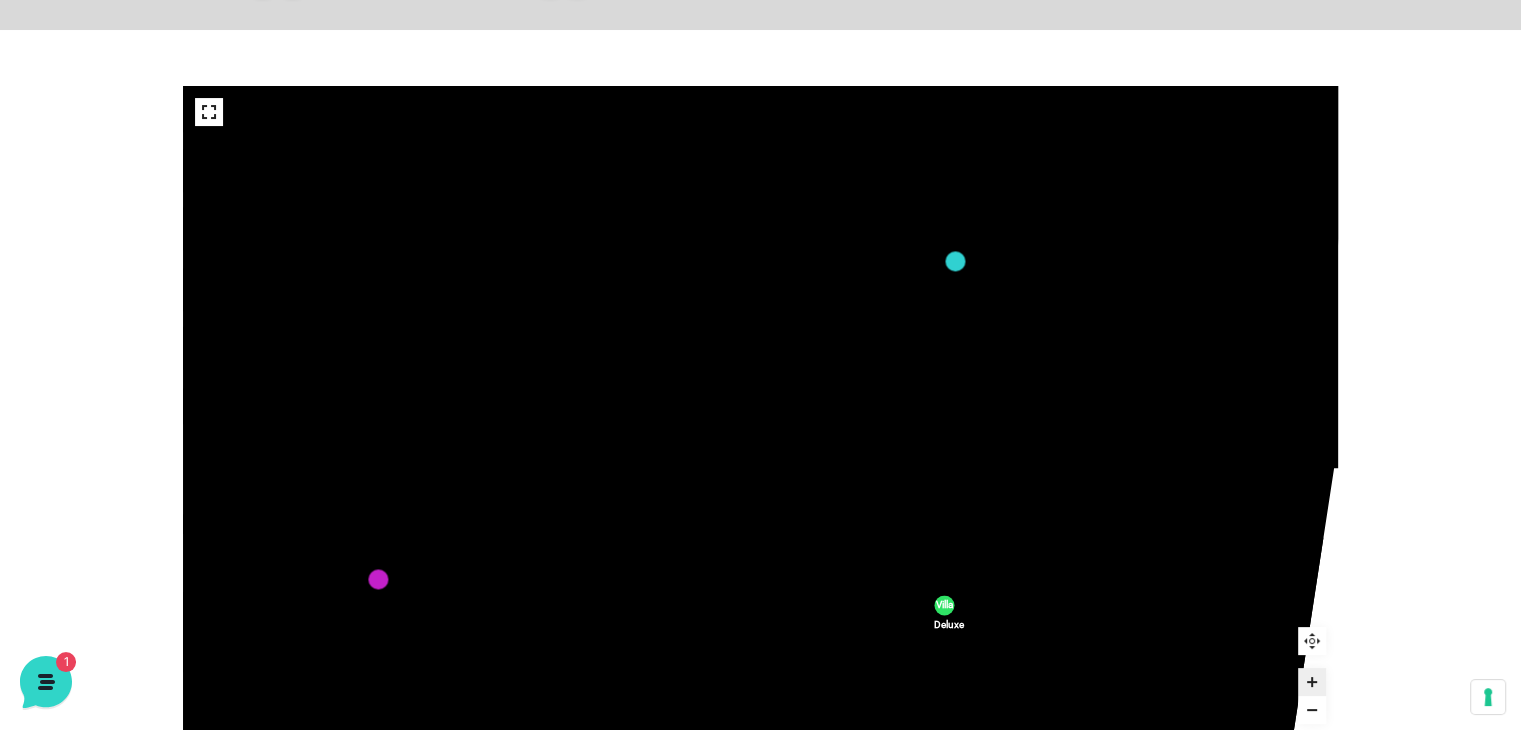 drag, startPoint x: 797, startPoint y: 378, endPoint x: 724, endPoint y: 620, distance: 252.77065 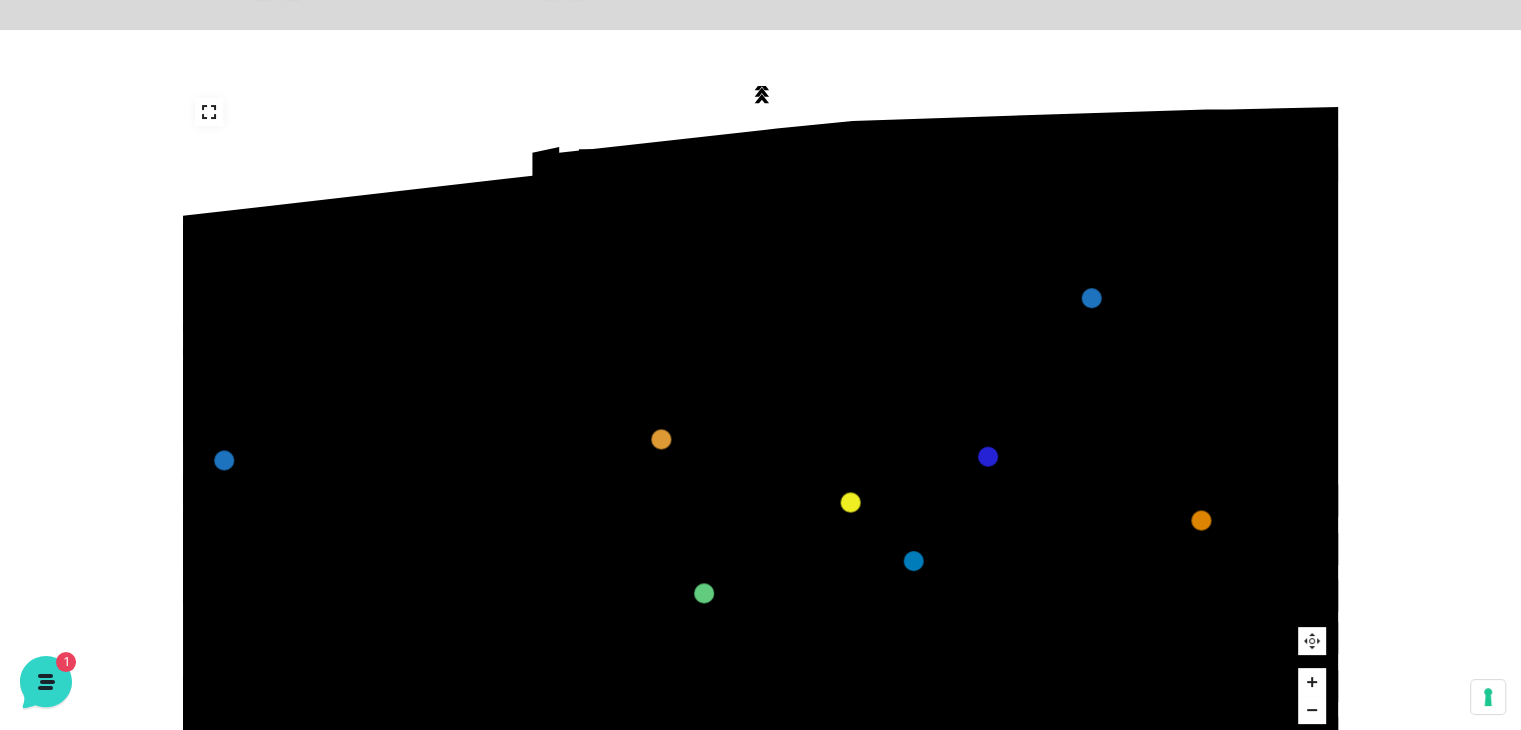 drag, startPoint x: 651, startPoint y: 615, endPoint x: 728, endPoint y: 753, distance: 158.02847 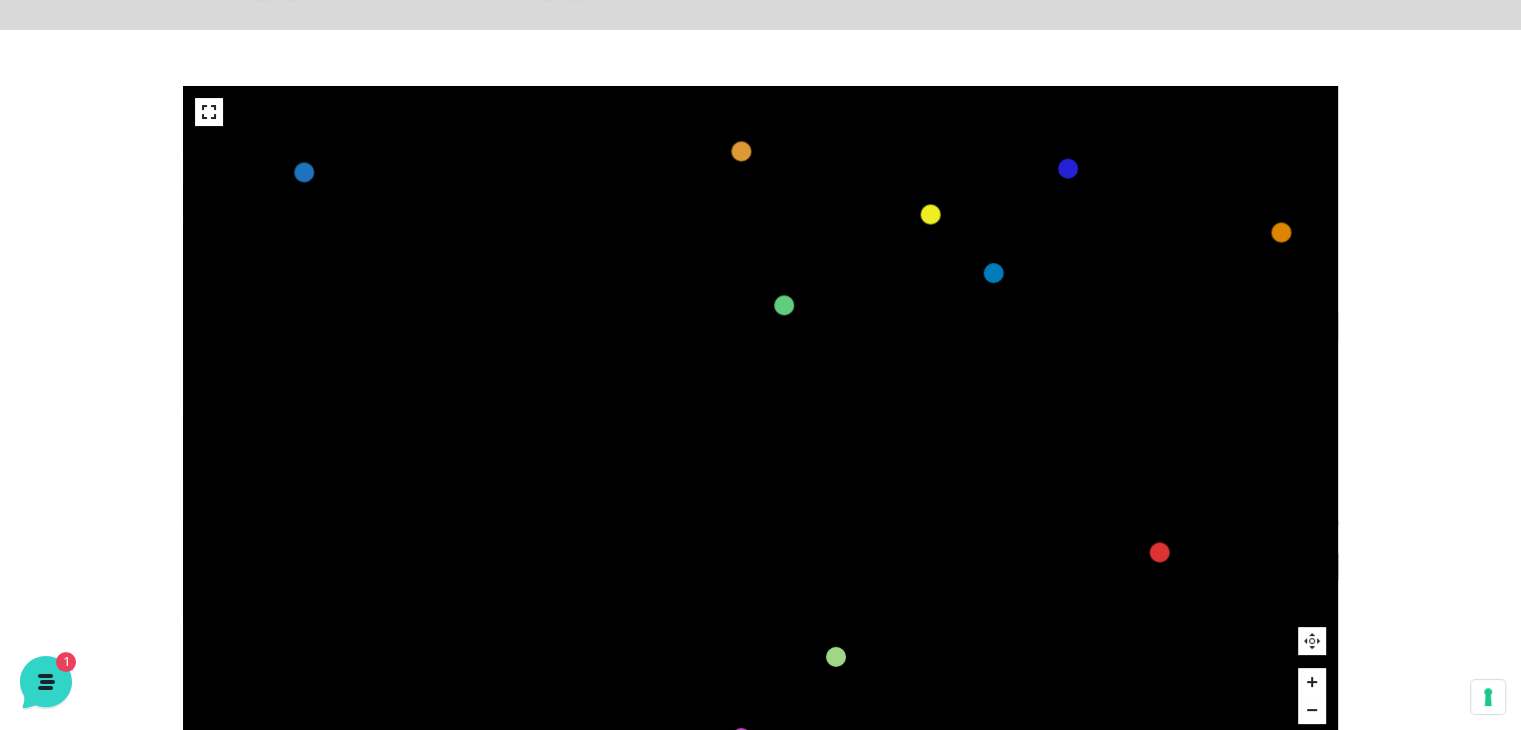 drag, startPoint x: 673, startPoint y: 191, endPoint x: 657, endPoint y: 90, distance: 102.259476 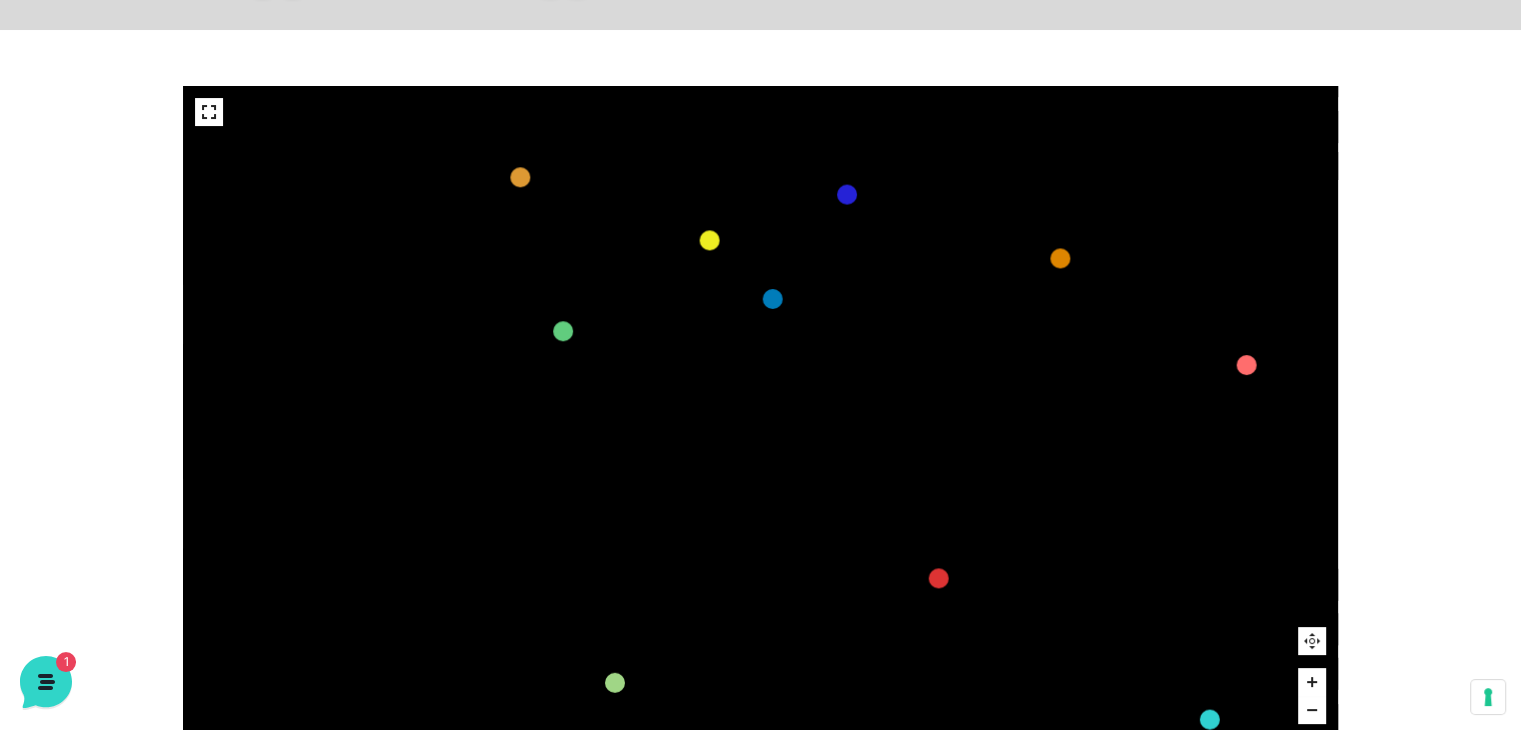 drag, startPoint x: 900, startPoint y: 454, endPoint x: 678, endPoint y: 585, distance: 257.7693 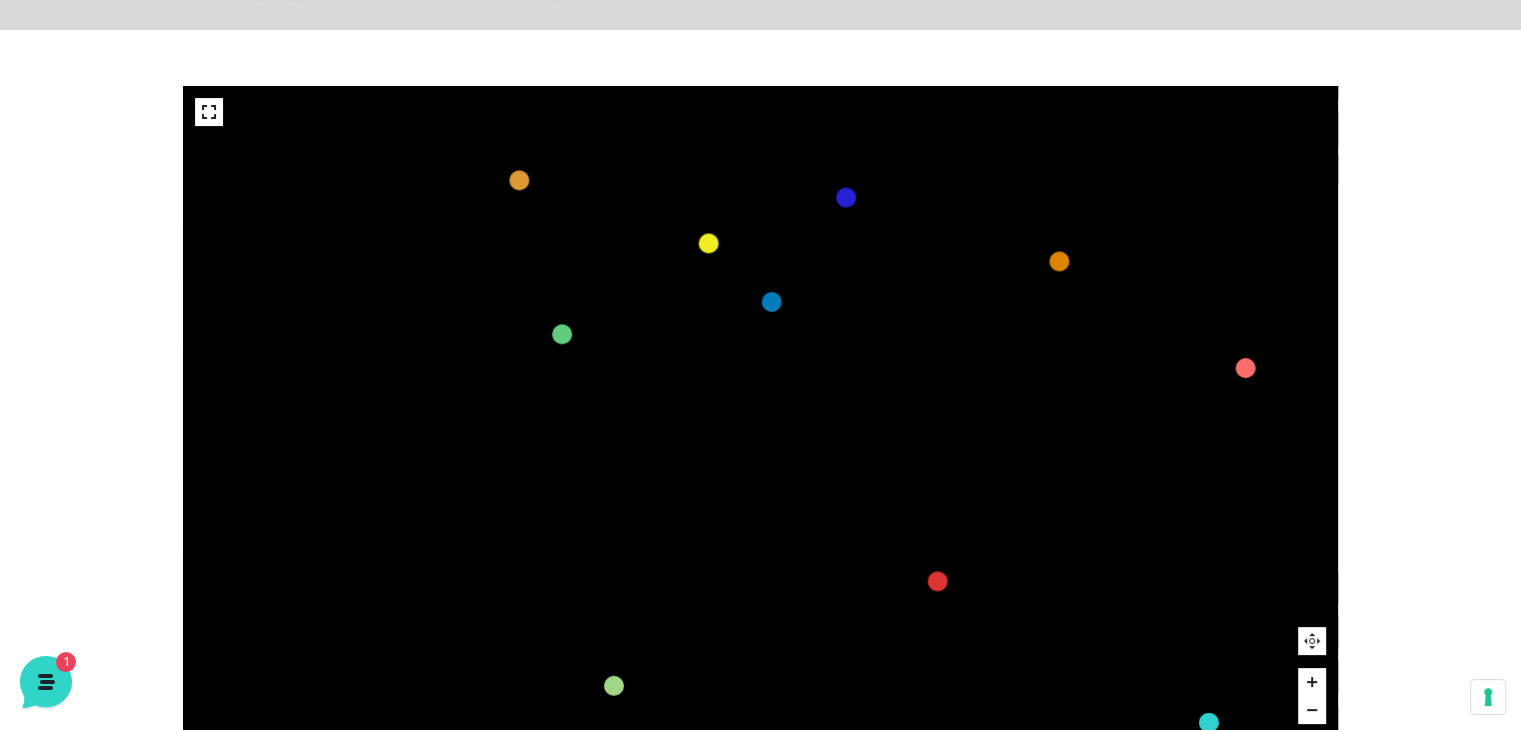 click 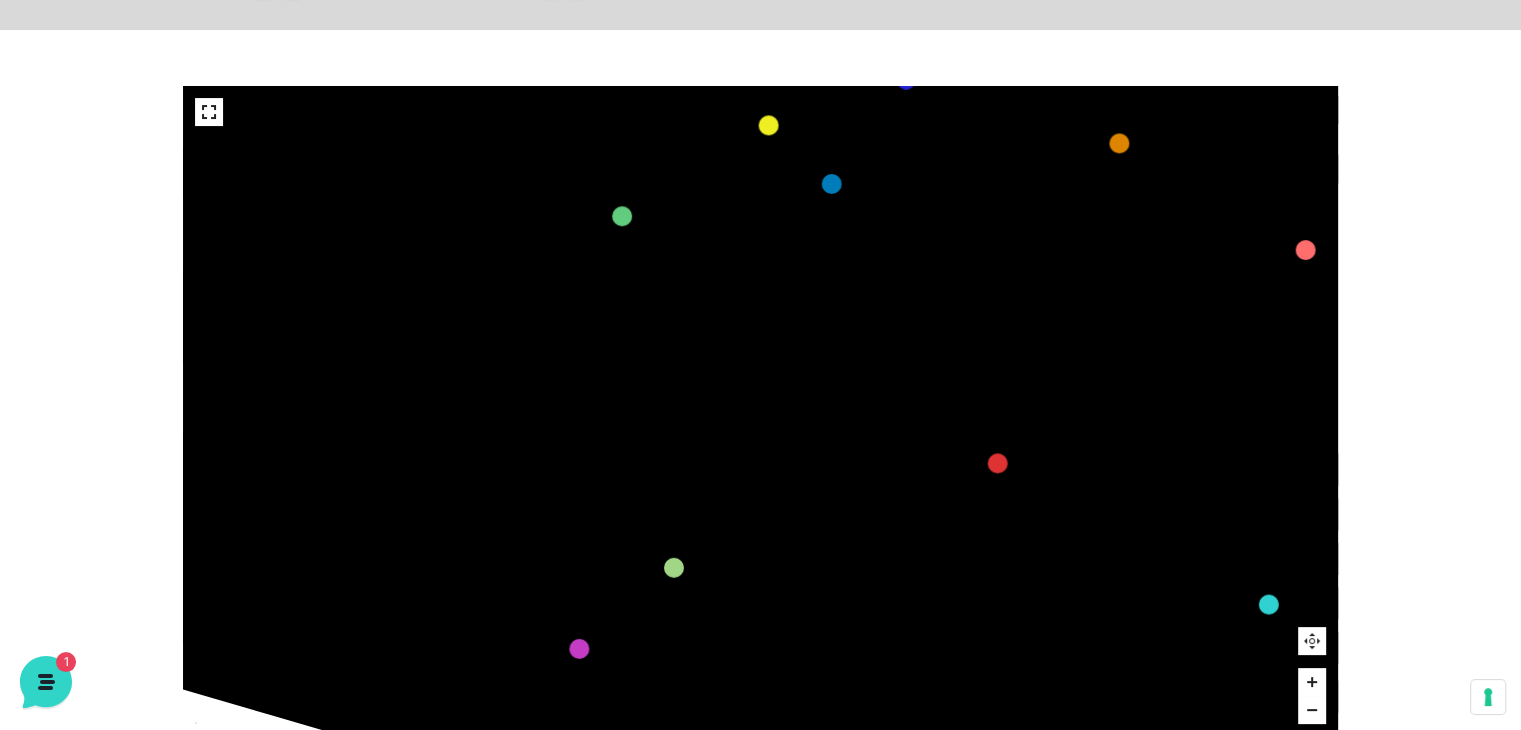 drag, startPoint x: 1176, startPoint y: 573, endPoint x: 1122, endPoint y: 275, distance: 302.8531 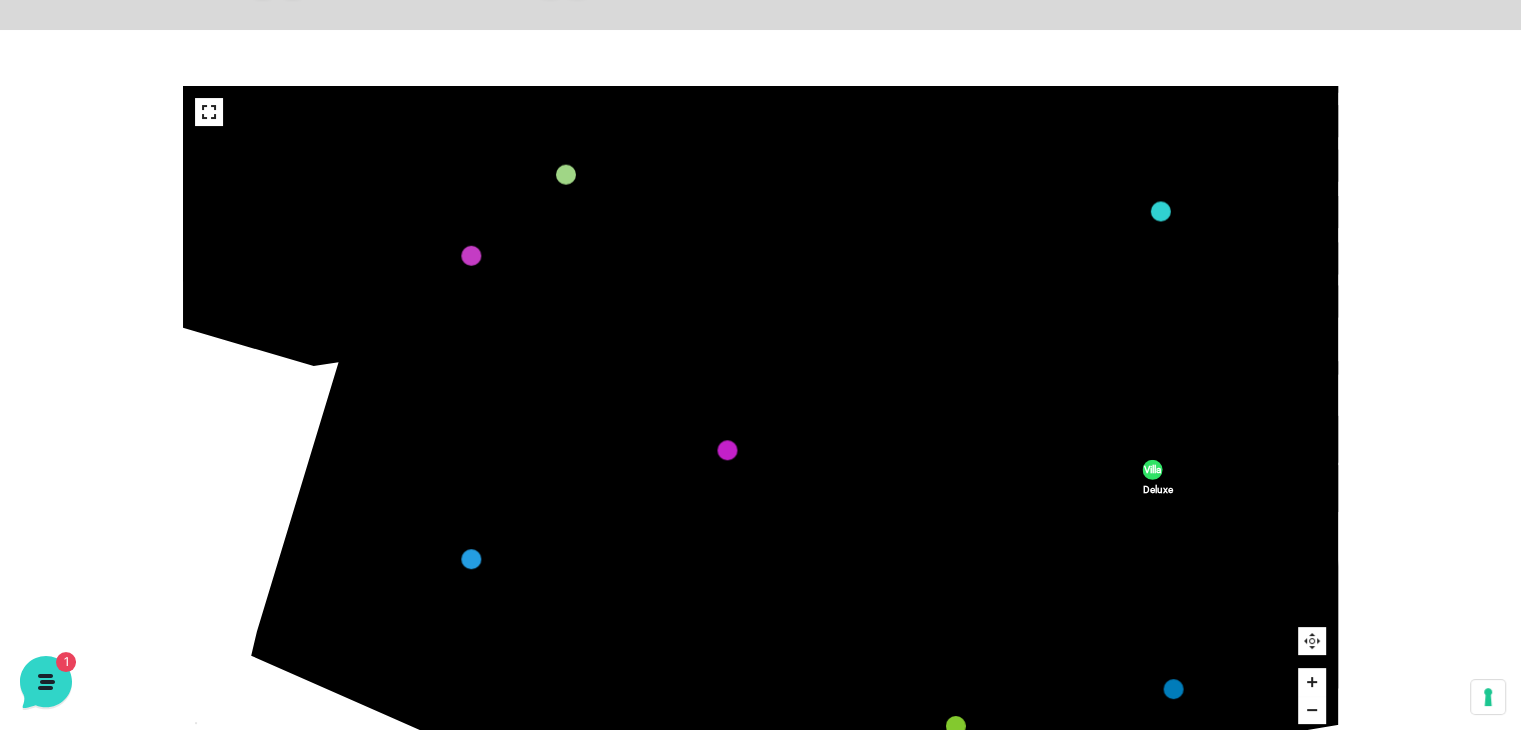drag, startPoint x: 1133, startPoint y: 556, endPoint x: 1032, endPoint y: 189, distance: 380.6442 